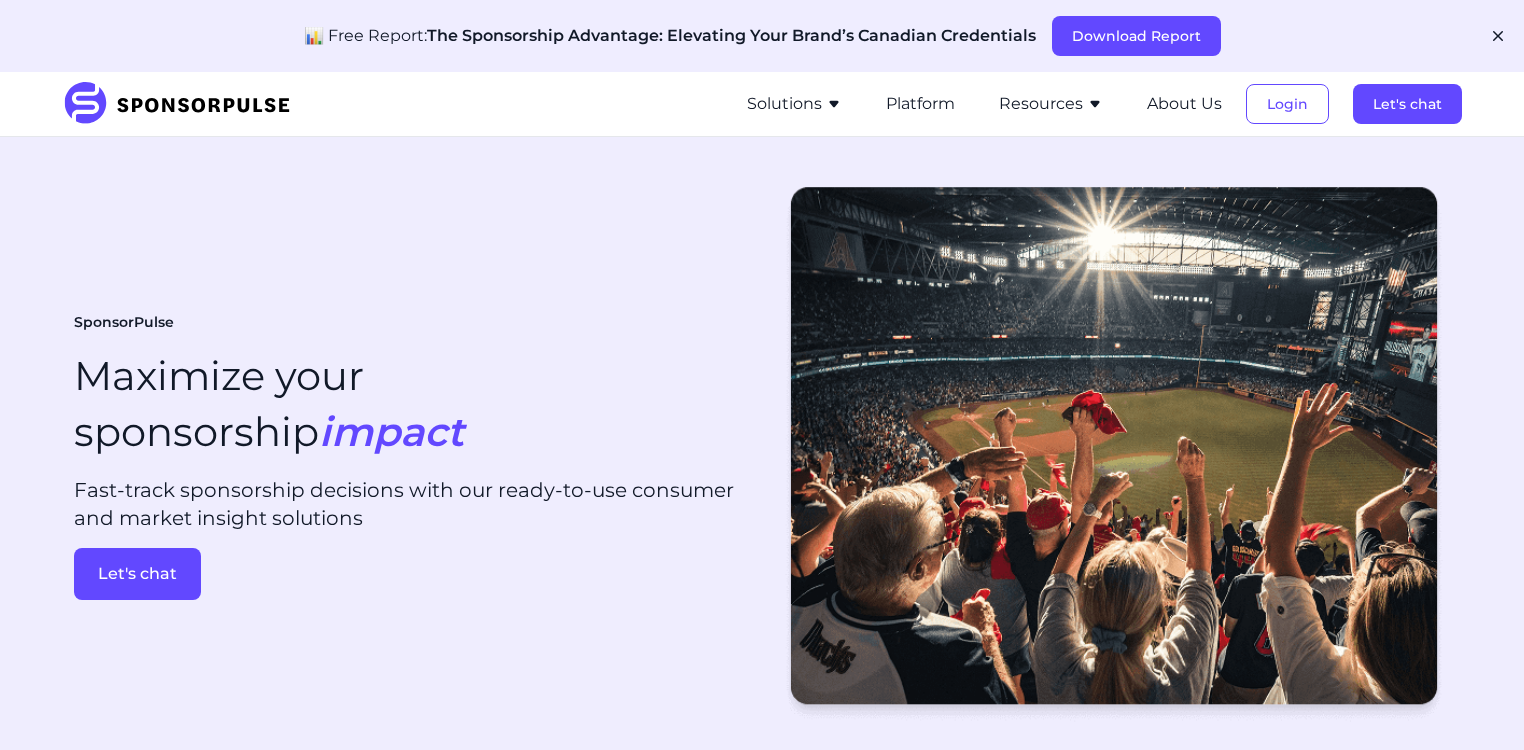 scroll, scrollTop: 0, scrollLeft: 0, axis: both 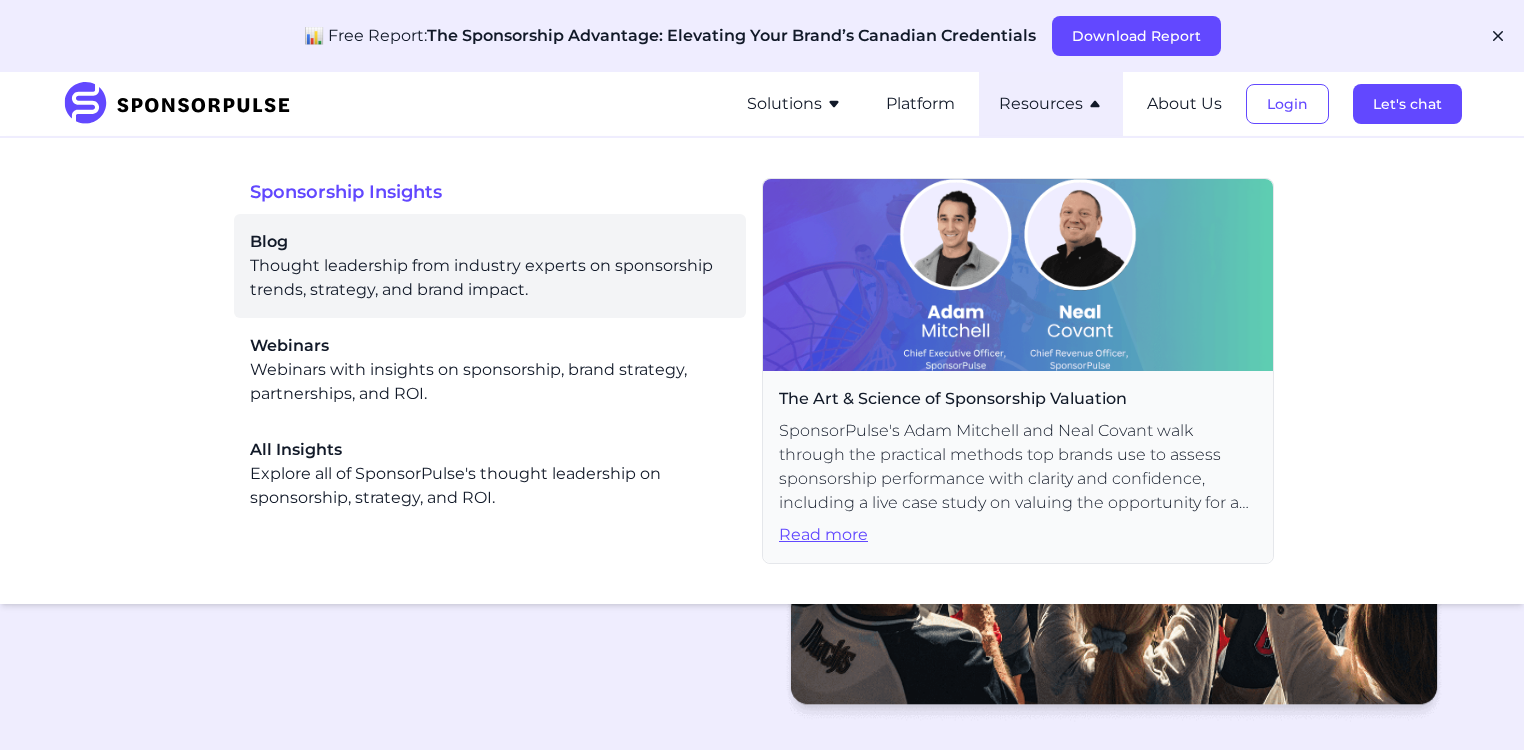 click on "Blog" at bounding box center [490, 242] 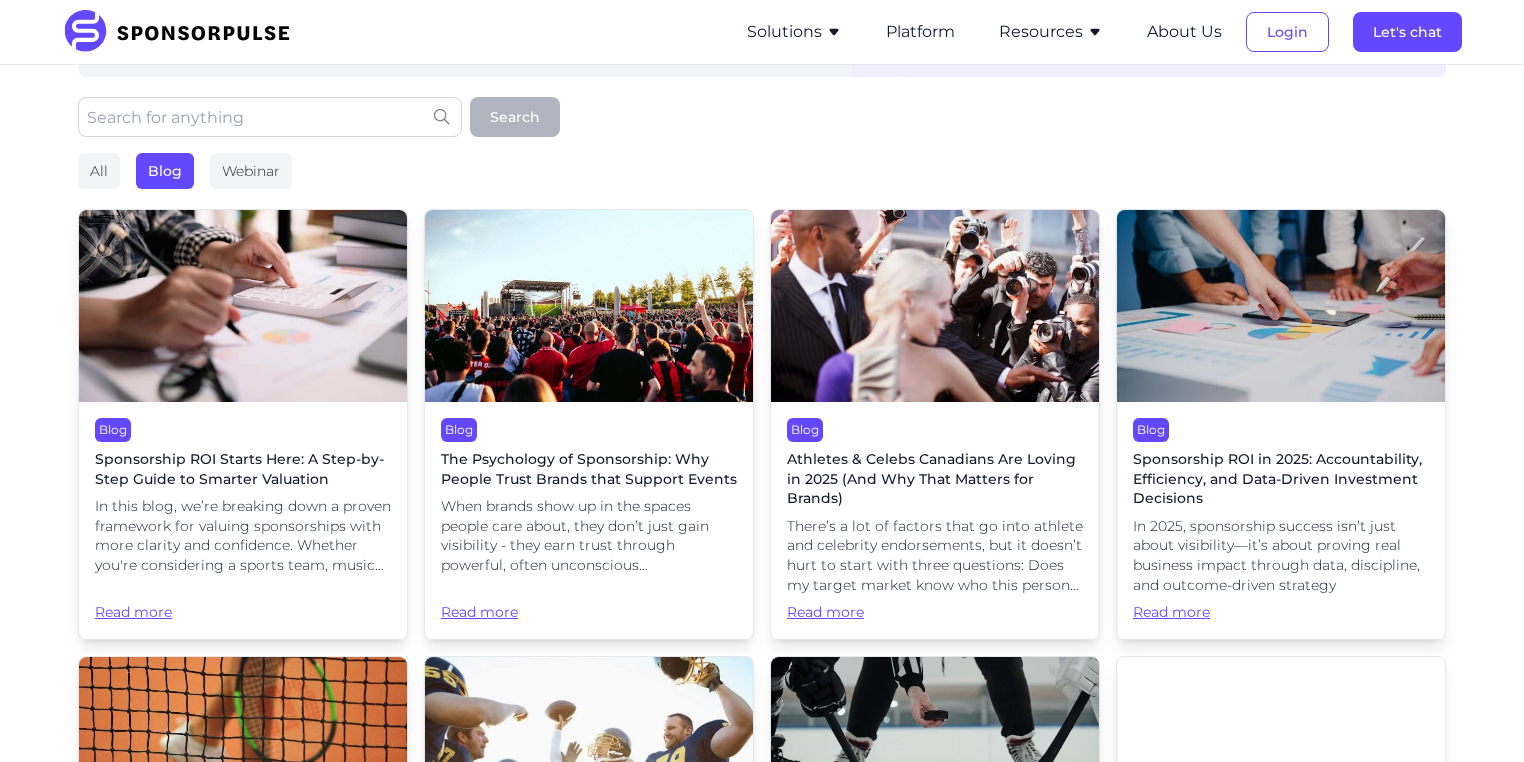 scroll, scrollTop: 400, scrollLeft: 0, axis: vertical 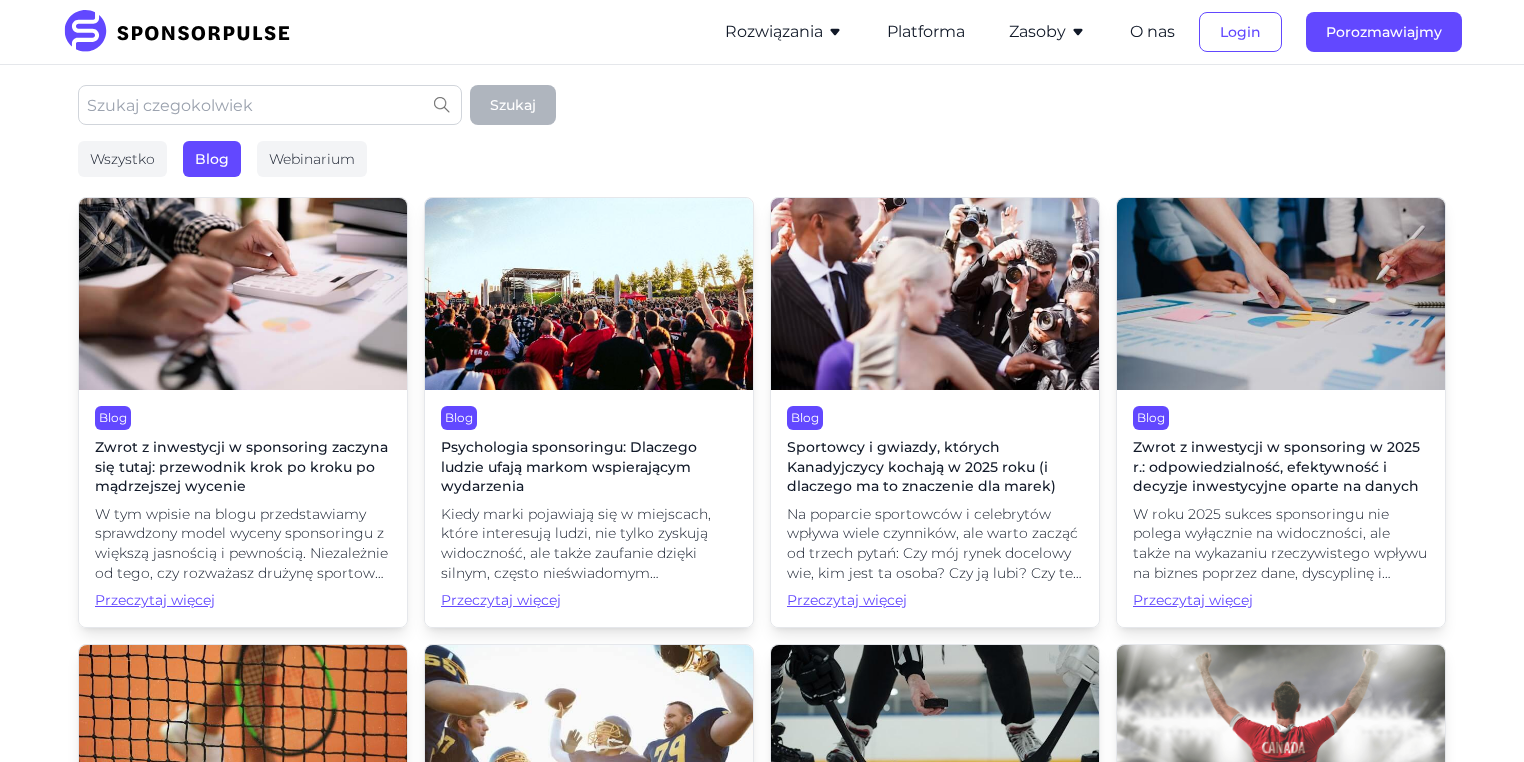 click on "Zwrot z inwestycji w sponsoring zaczyna się tutaj: przewodnik krok po kroku po mądrzejszej wycenie" at bounding box center [243, 467] 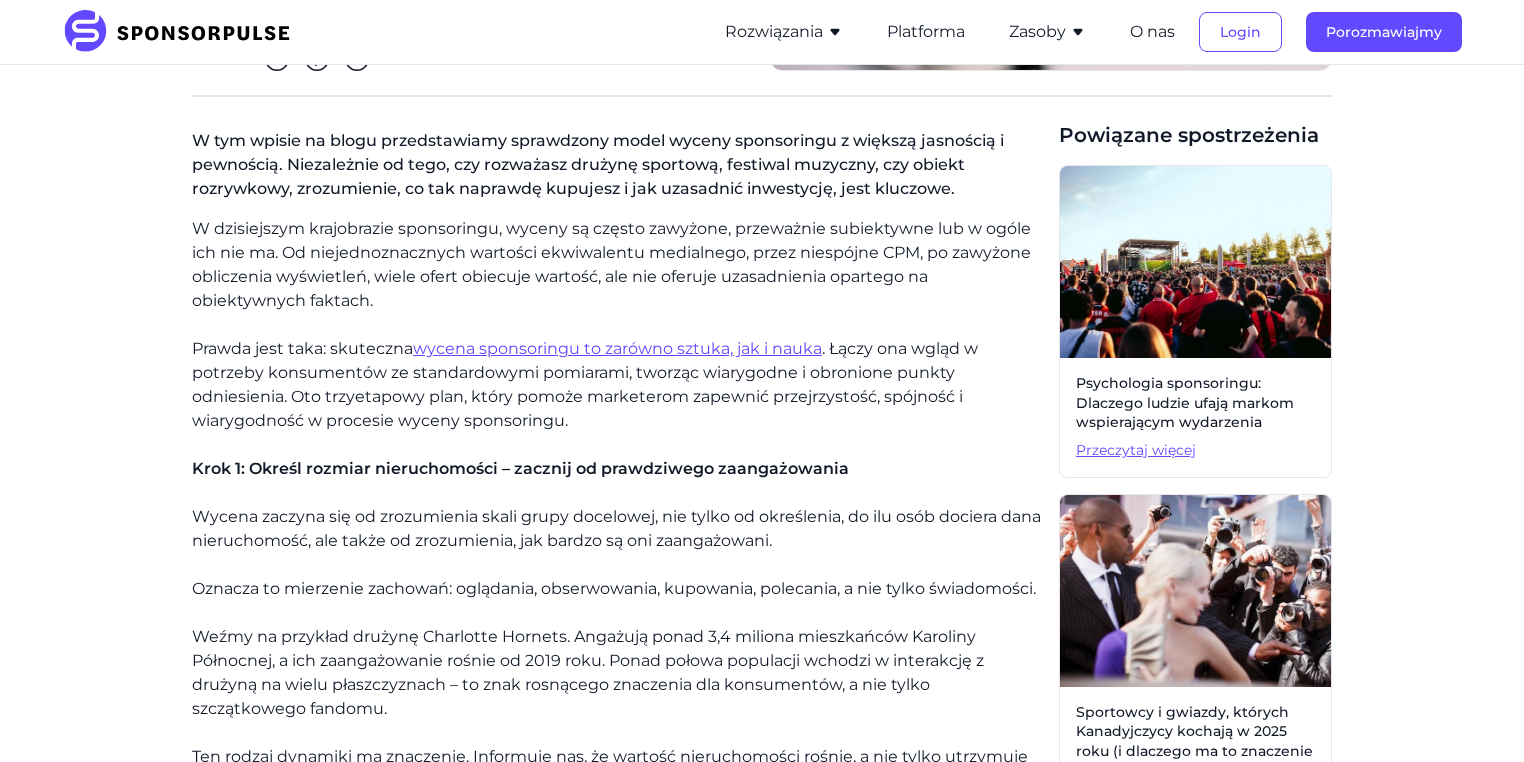 scroll, scrollTop: 480, scrollLeft: 0, axis: vertical 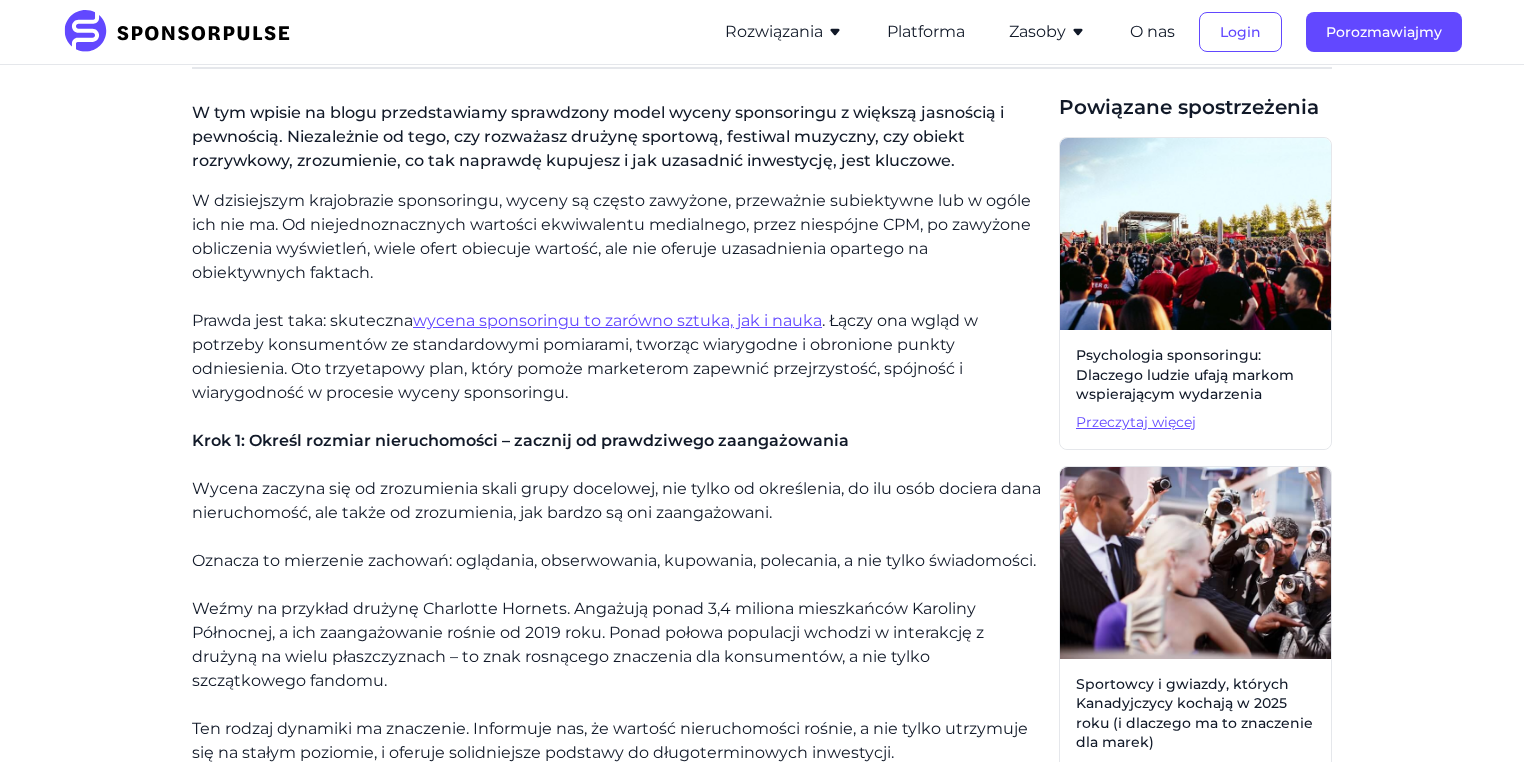 click on "wycena sponsoringu to zarówno sztuka, jak i nauka" at bounding box center [617, 320] 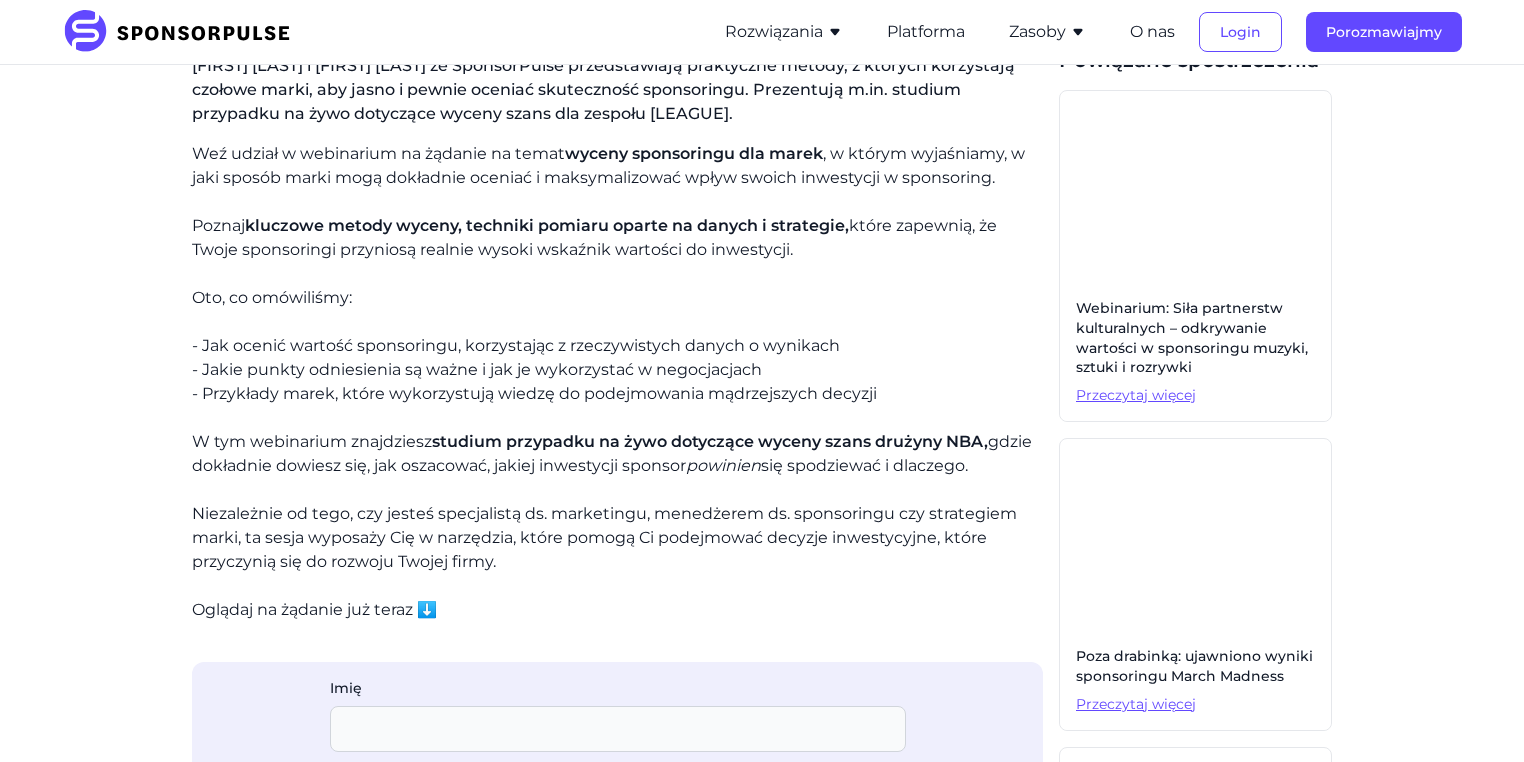 scroll, scrollTop: 400, scrollLeft: 0, axis: vertical 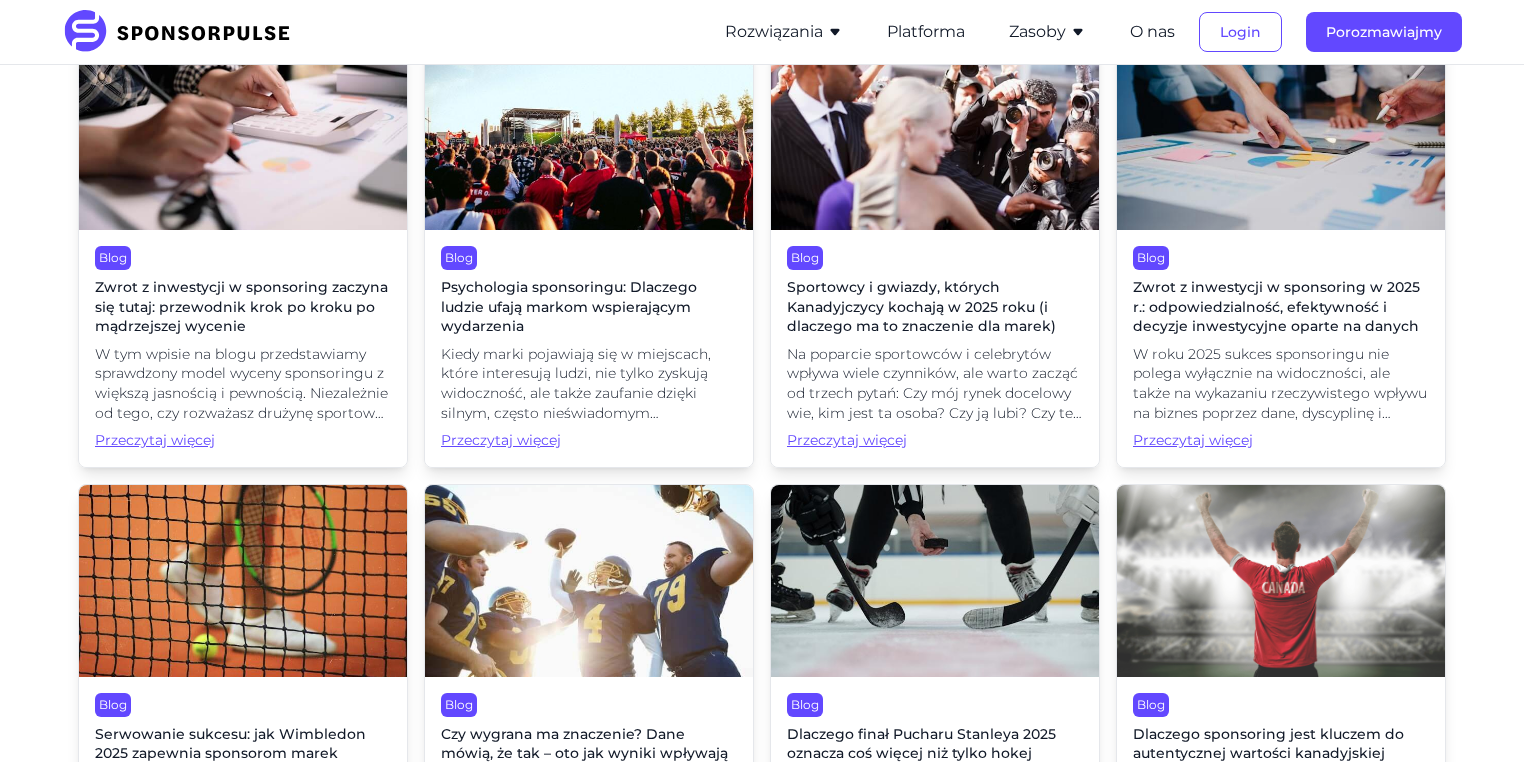 click on "Psychologia sponsoringu: Dlaczego ludzie ufają markom wspierającym wydarzenia" at bounding box center [569, 306] 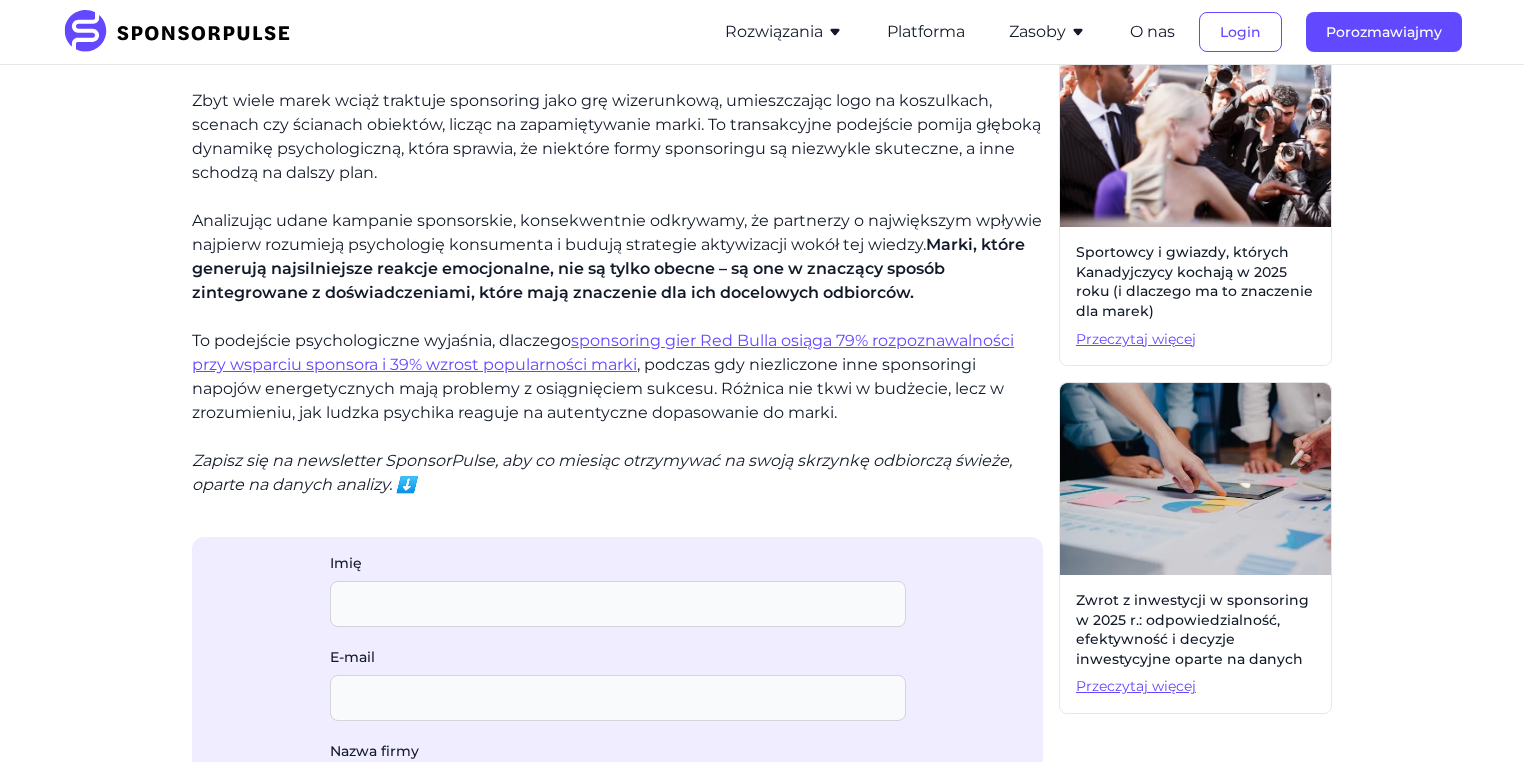 scroll, scrollTop: 960, scrollLeft: 0, axis: vertical 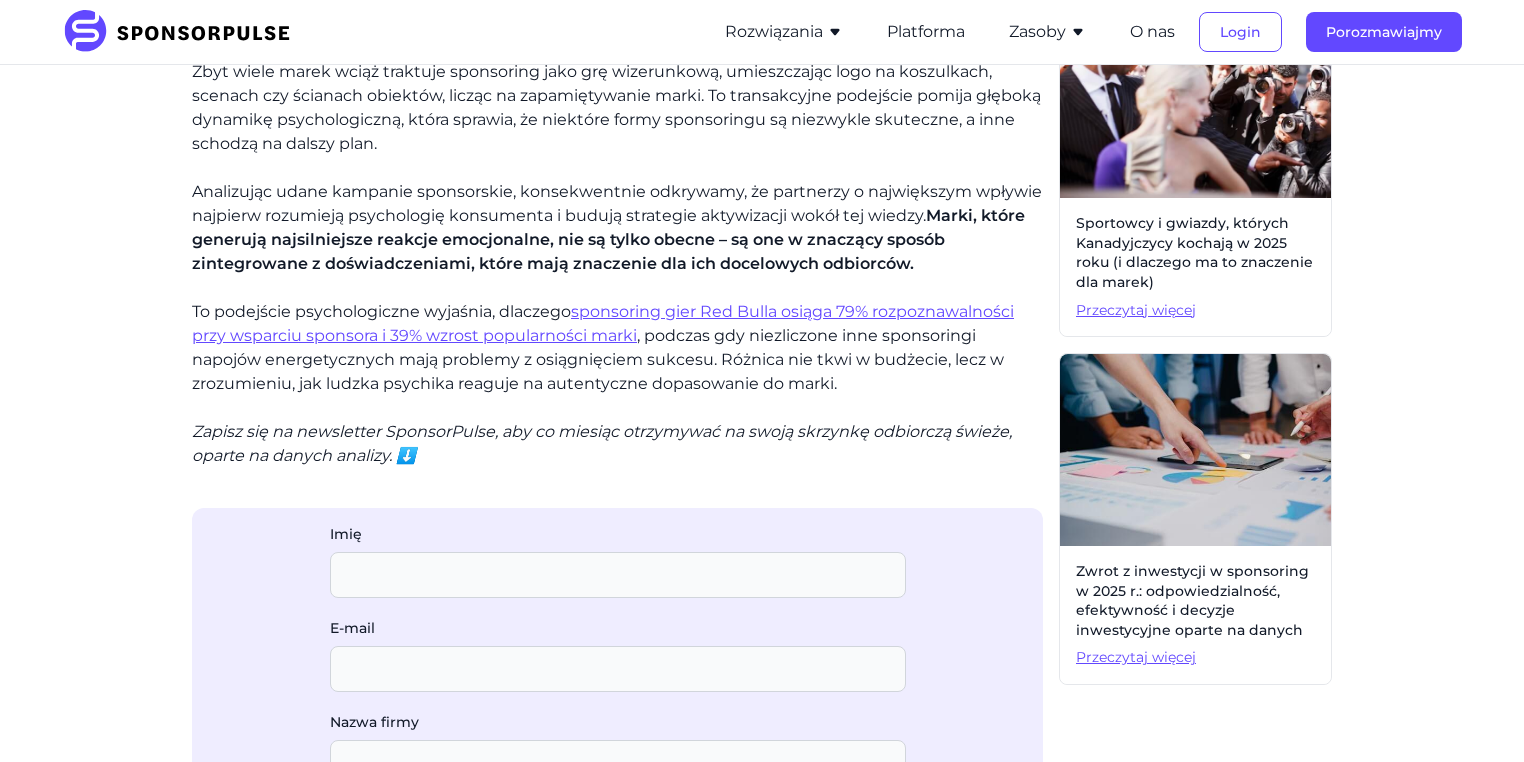 click on "sponsoring gier Red Bulla osiąga 79% rozpoznawalności przy wsparciu sponsora i 39% wzrost popularności marki" at bounding box center (603, 323) 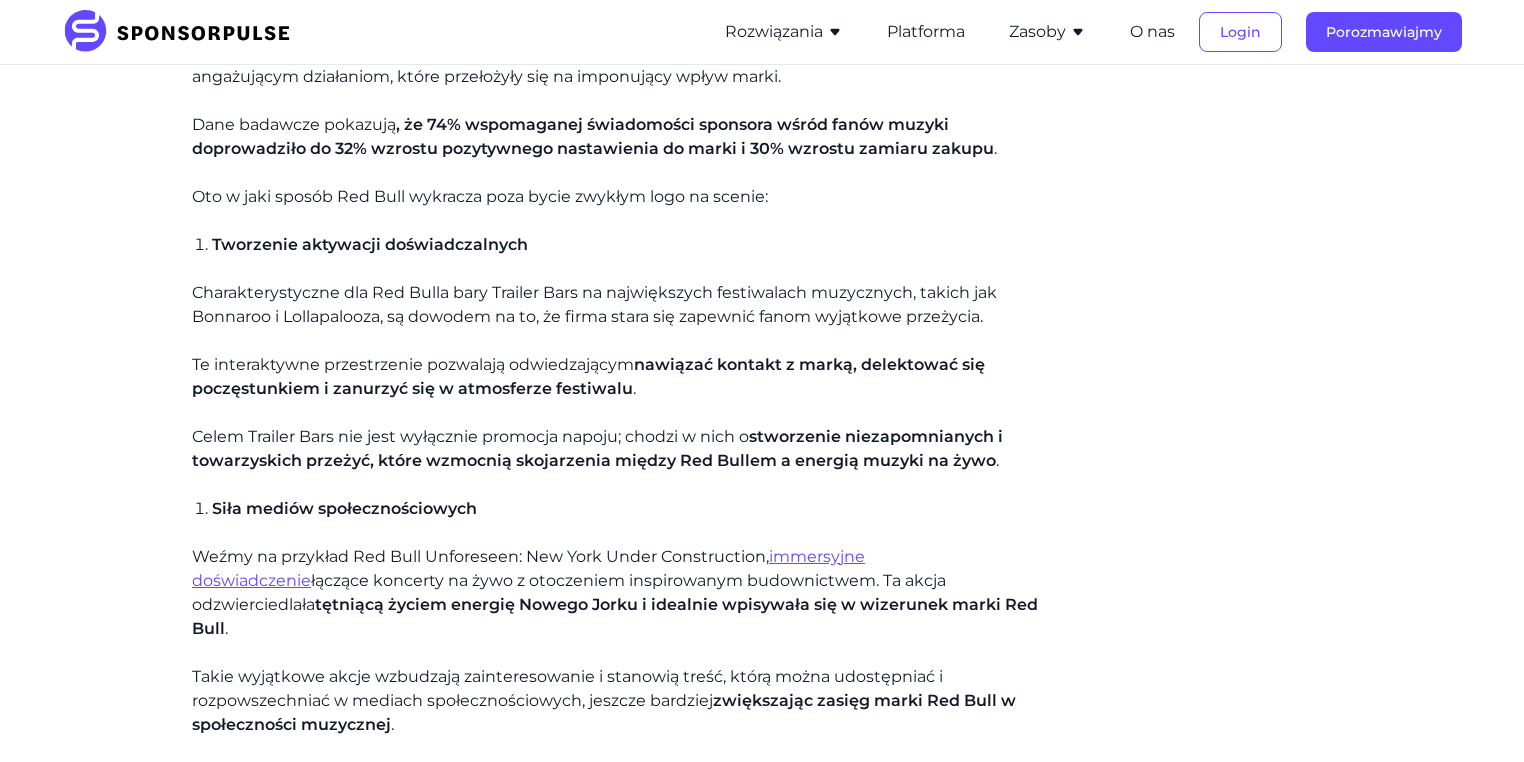 scroll, scrollTop: 2480, scrollLeft: 0, axis: vertical 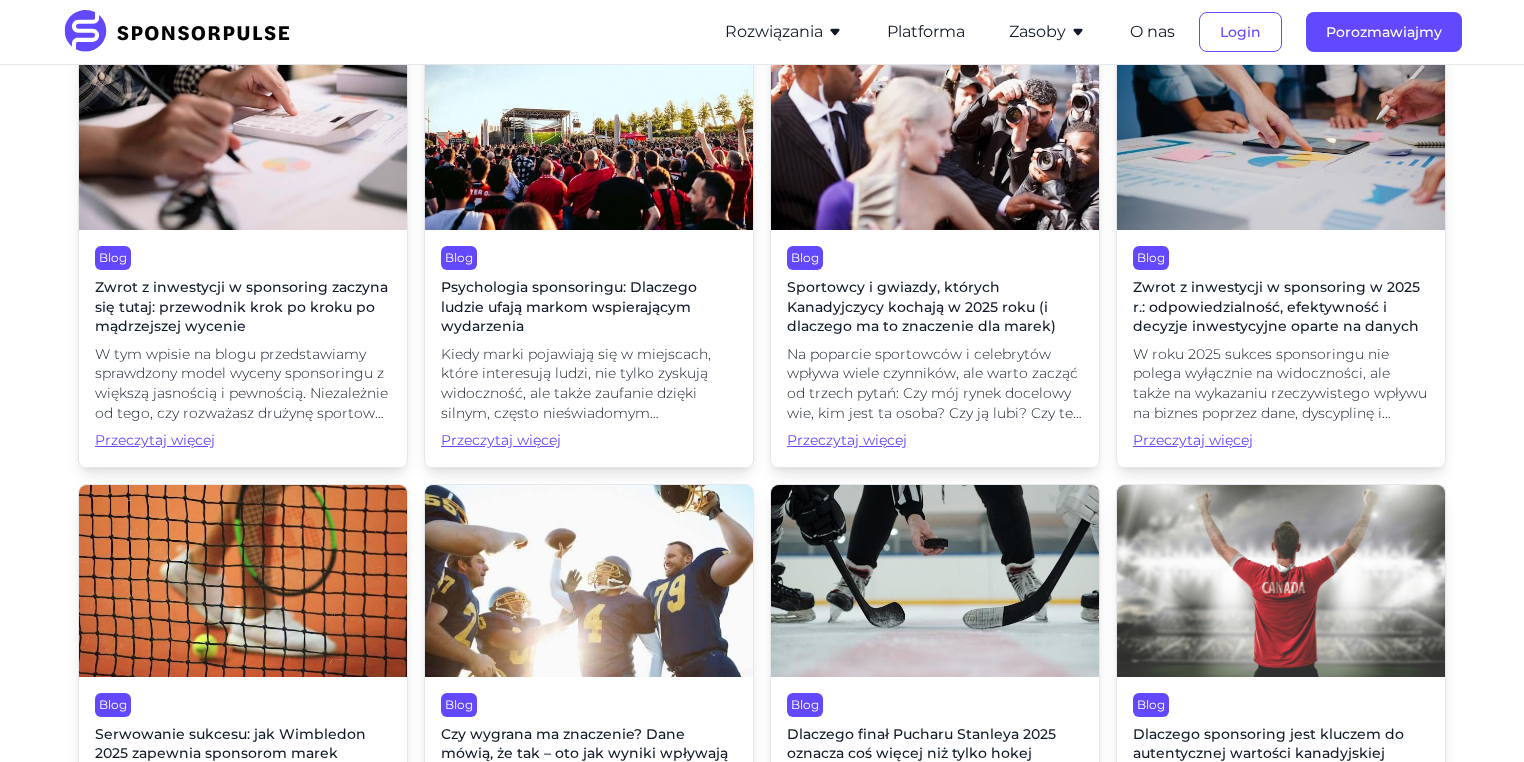 click on "Sportowcy i gwiazdy, których Kanadyjczycy kochają w 2025 roku (i dlaczego ma to znaczenie dla marek)" at bounding box center (935, 307) 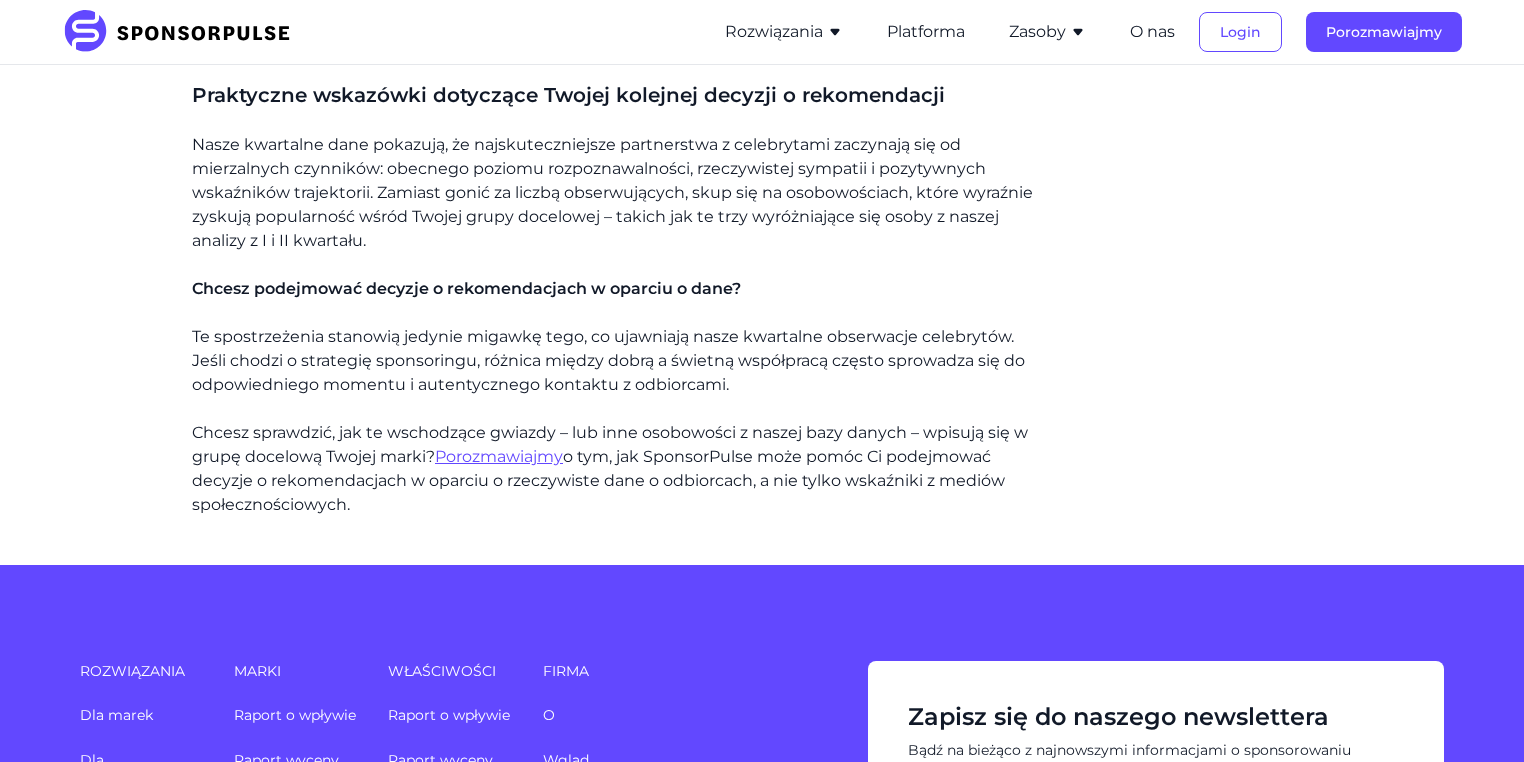 scroll, scrollTop: 1840, scrollLeft: 0, axis: vertical 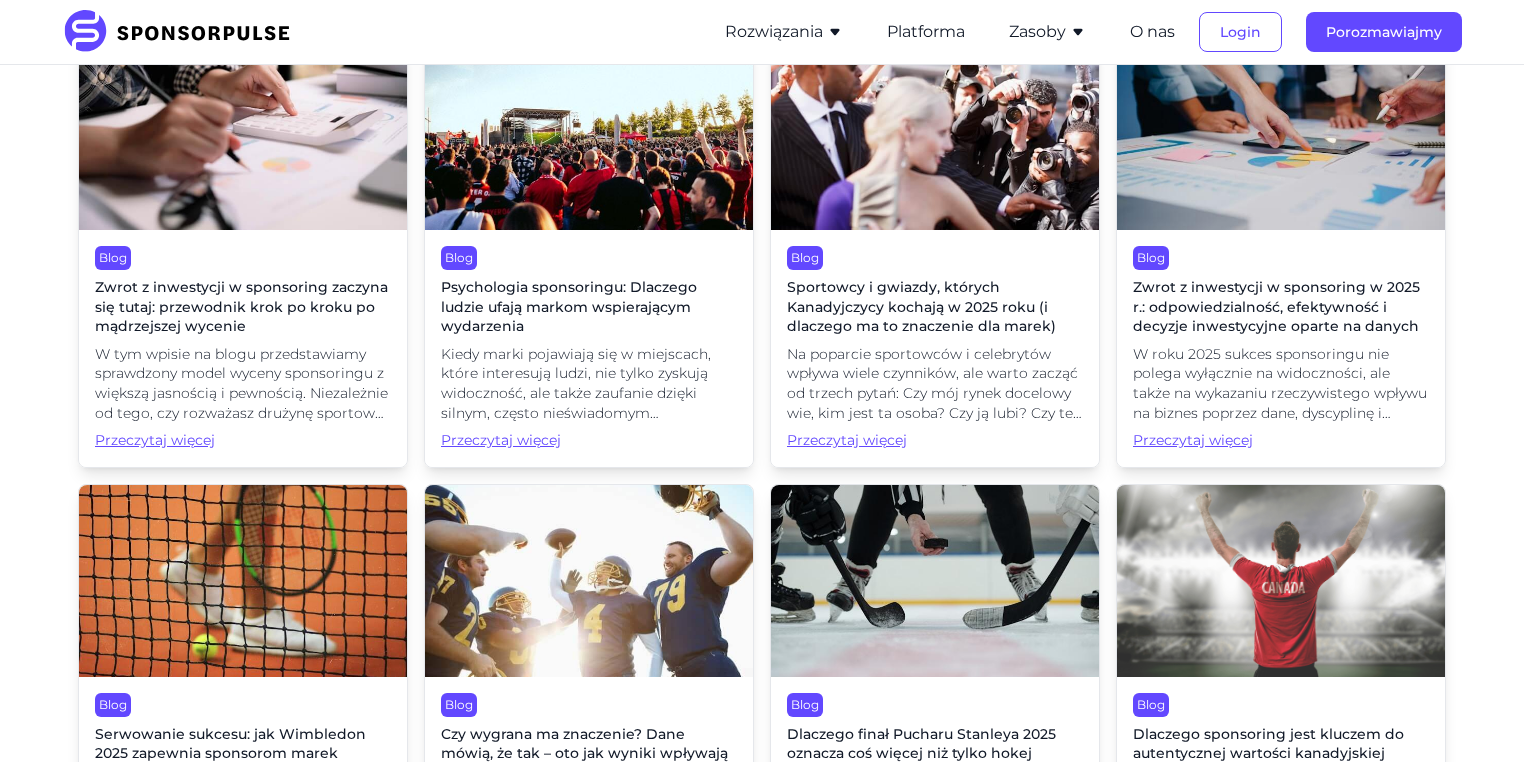 click on "Zwrot z inwestycji w sponsoring w 2025 r.: odpowiedzialność, efektywność i decyzje inwestycyjne oparte na danych" at bounding box center [1276, 306] 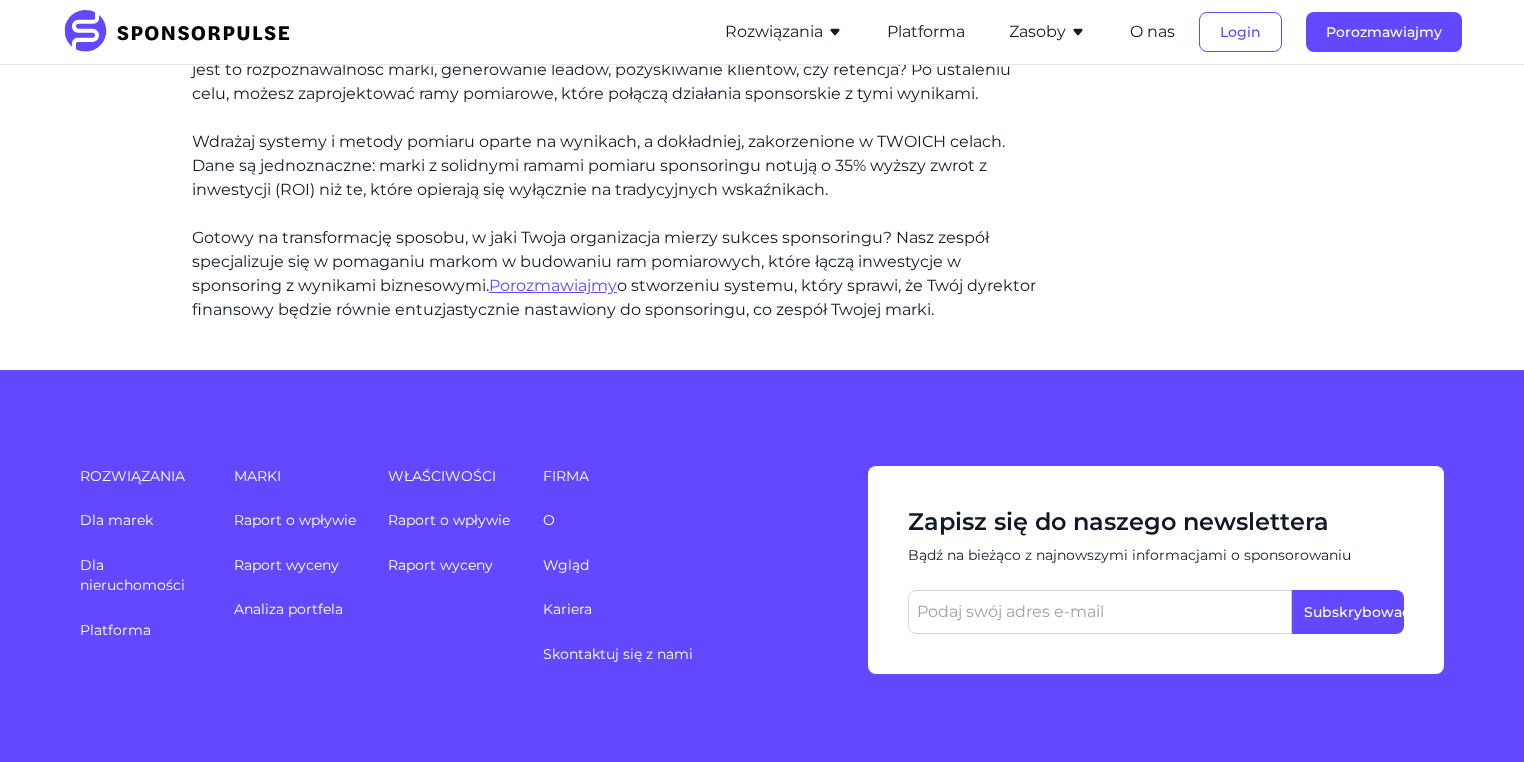 scroll, scrollTop: 2800, scrollLeft: 0, axis: vertical 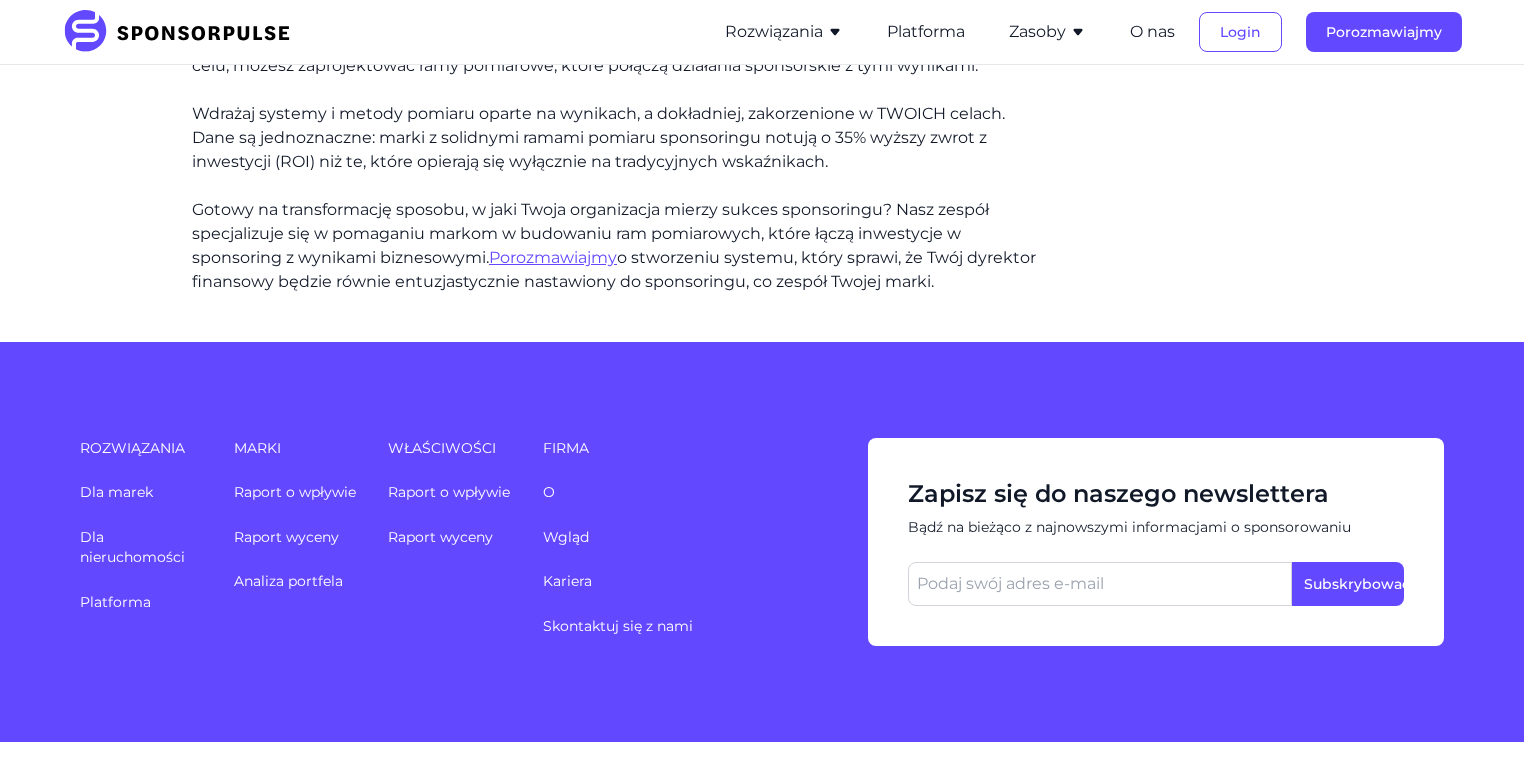 click on "Porozmawiajmy" at bounding box center (553, 257) 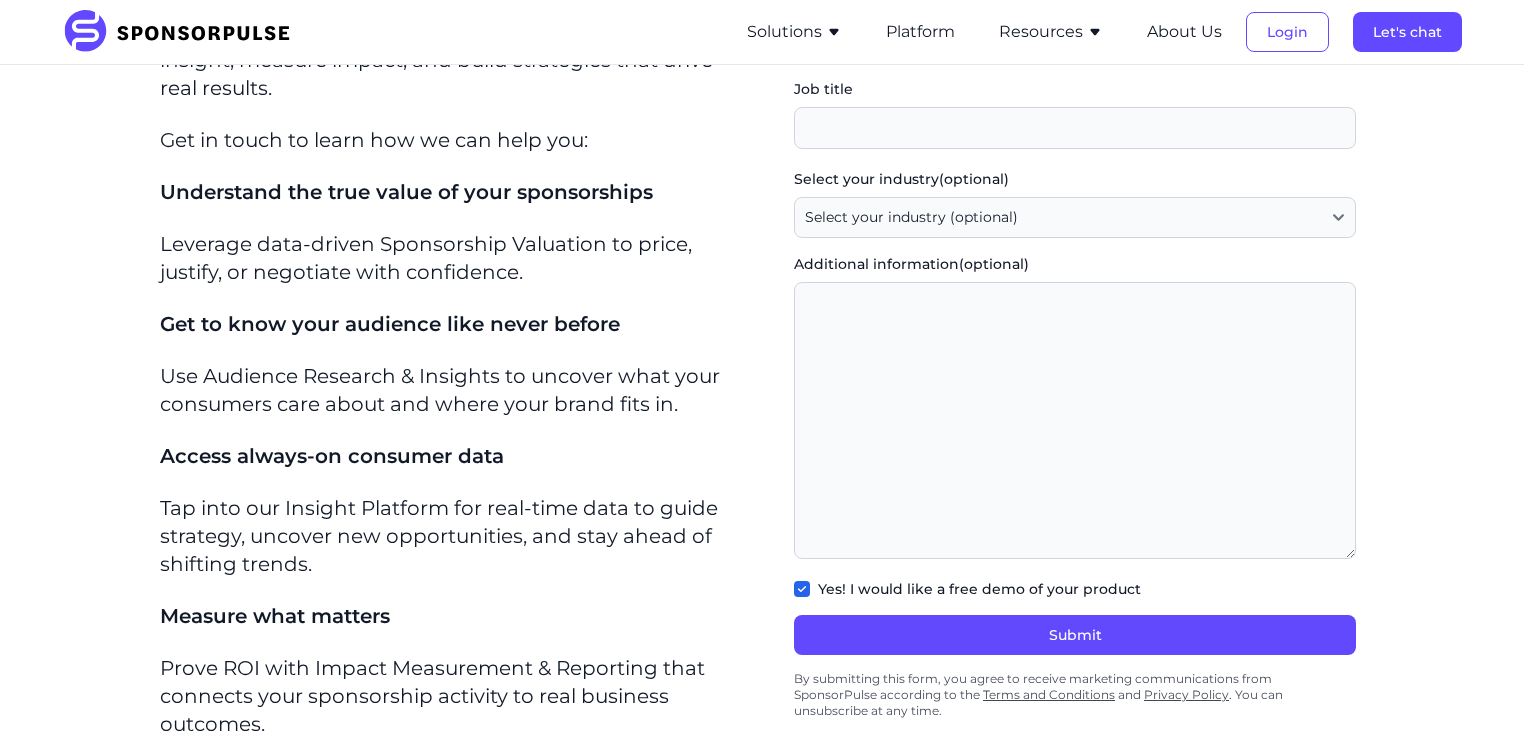 scroll, scrollTop: 400, scrollLeft: 0, axis: vertical 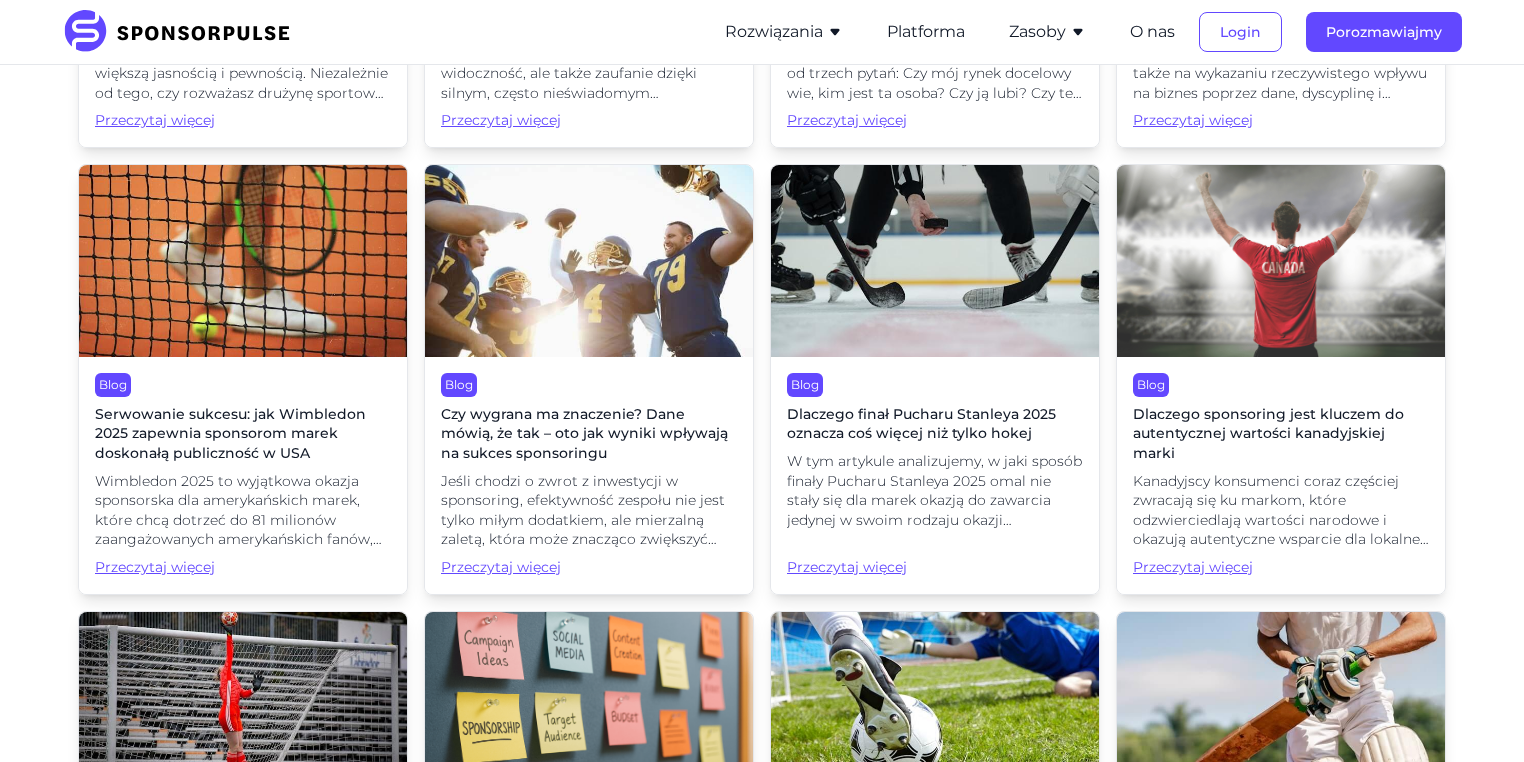 click on "Czy wygrana ma znaczenie? Dane mówią, że tak – oto jak wyniki wpływają na sukces sponsoringu" at bounding box center [584, 433] 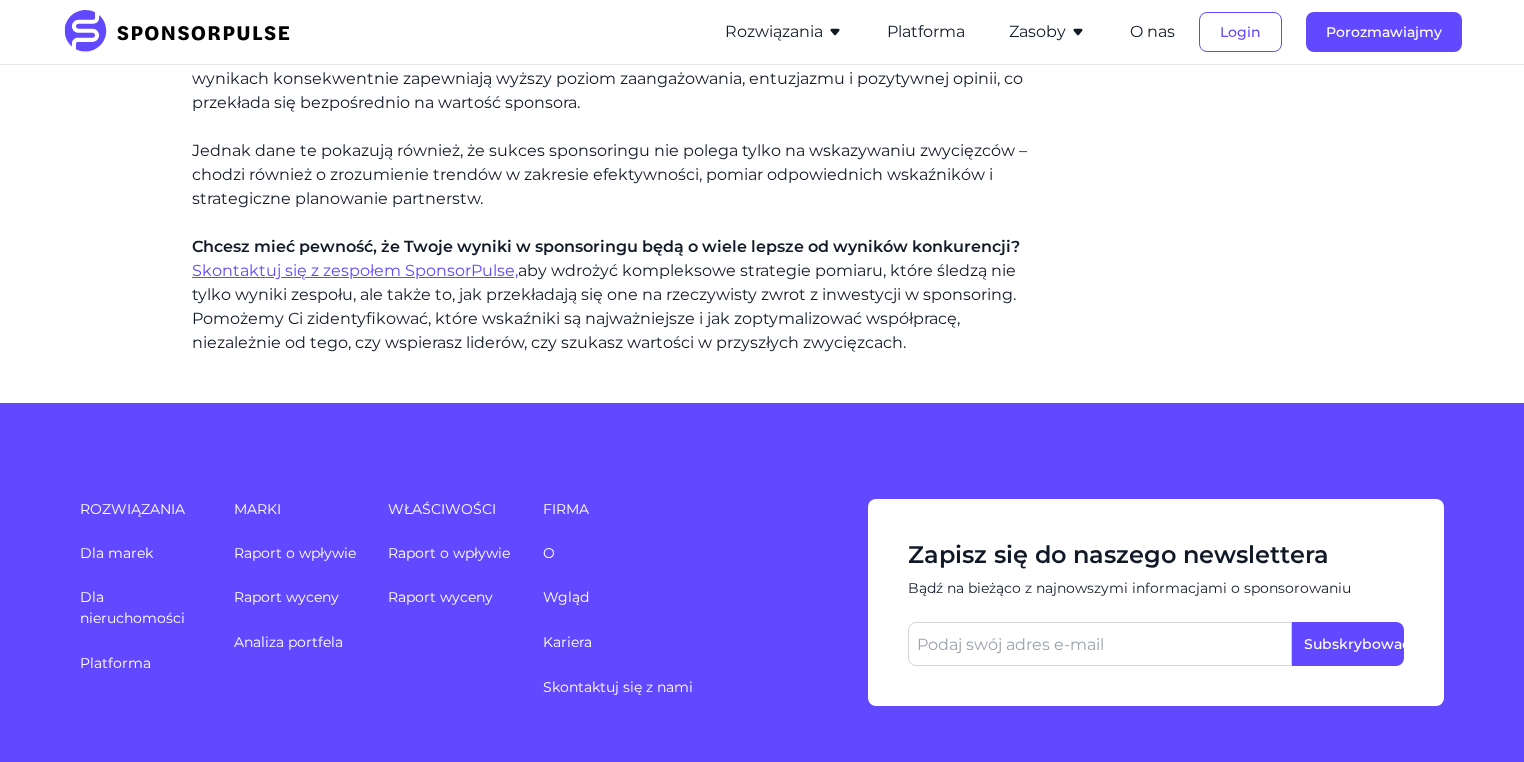 scroll, scrollTop: 5520, scrollLeft: 0, axis: vertical 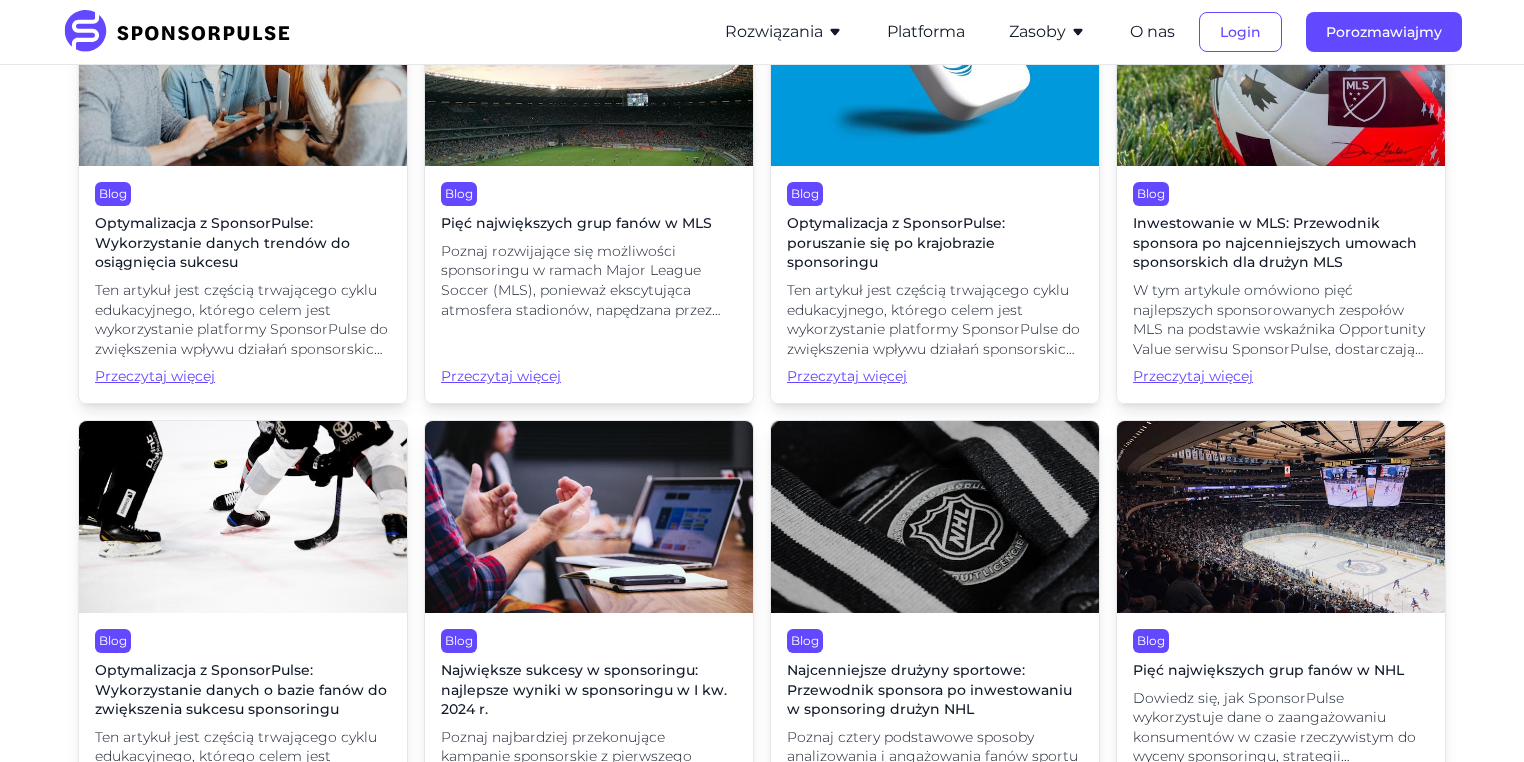 click on "Inwestowanie w MLS: Przewodnik sponsora po najcenniejszych umowach sponsorskich dla drużyn MLS" at bounding box center [1281, 243] 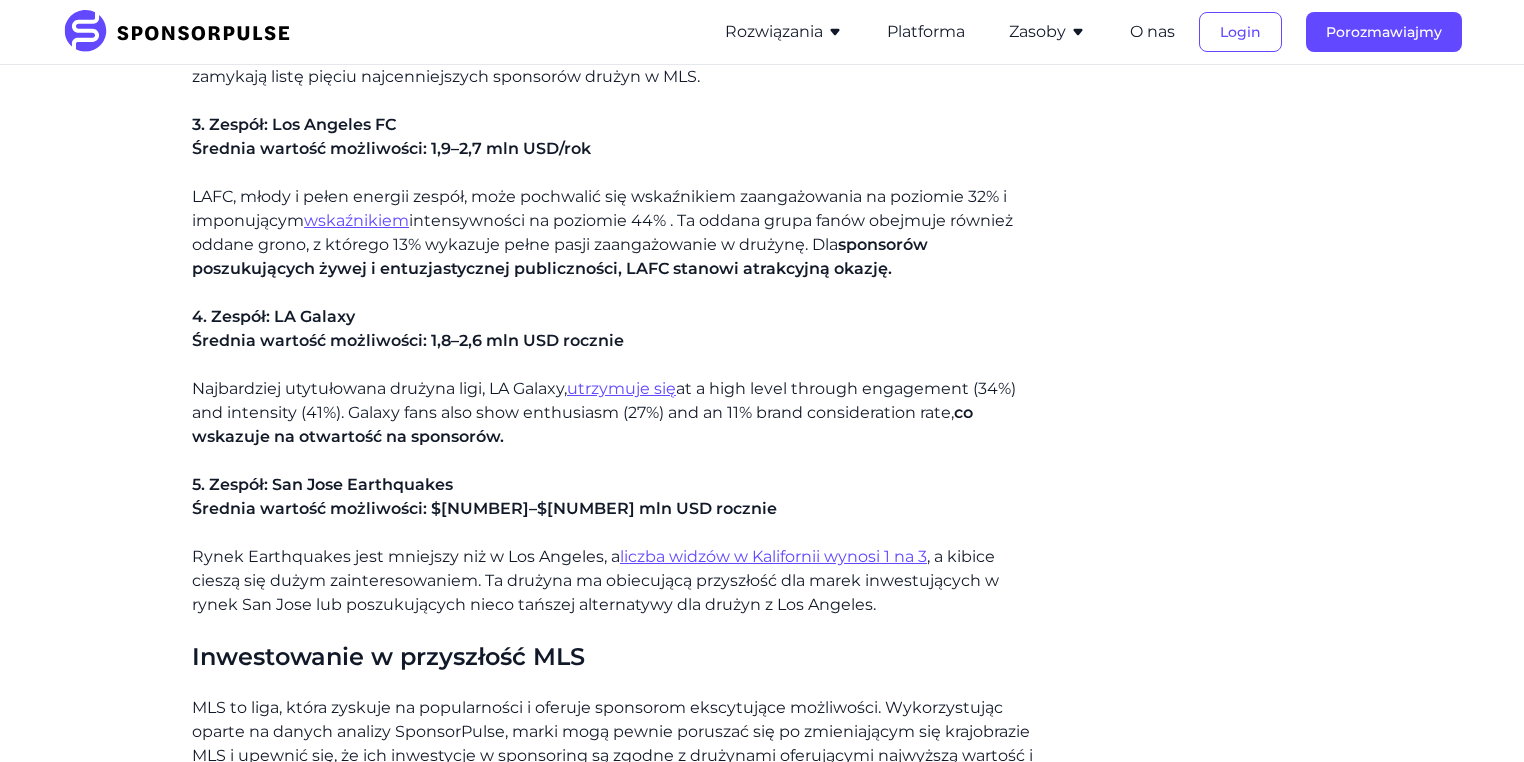 scroll, scrollTop: 2080, scrollLeft: 0, axis: vertical 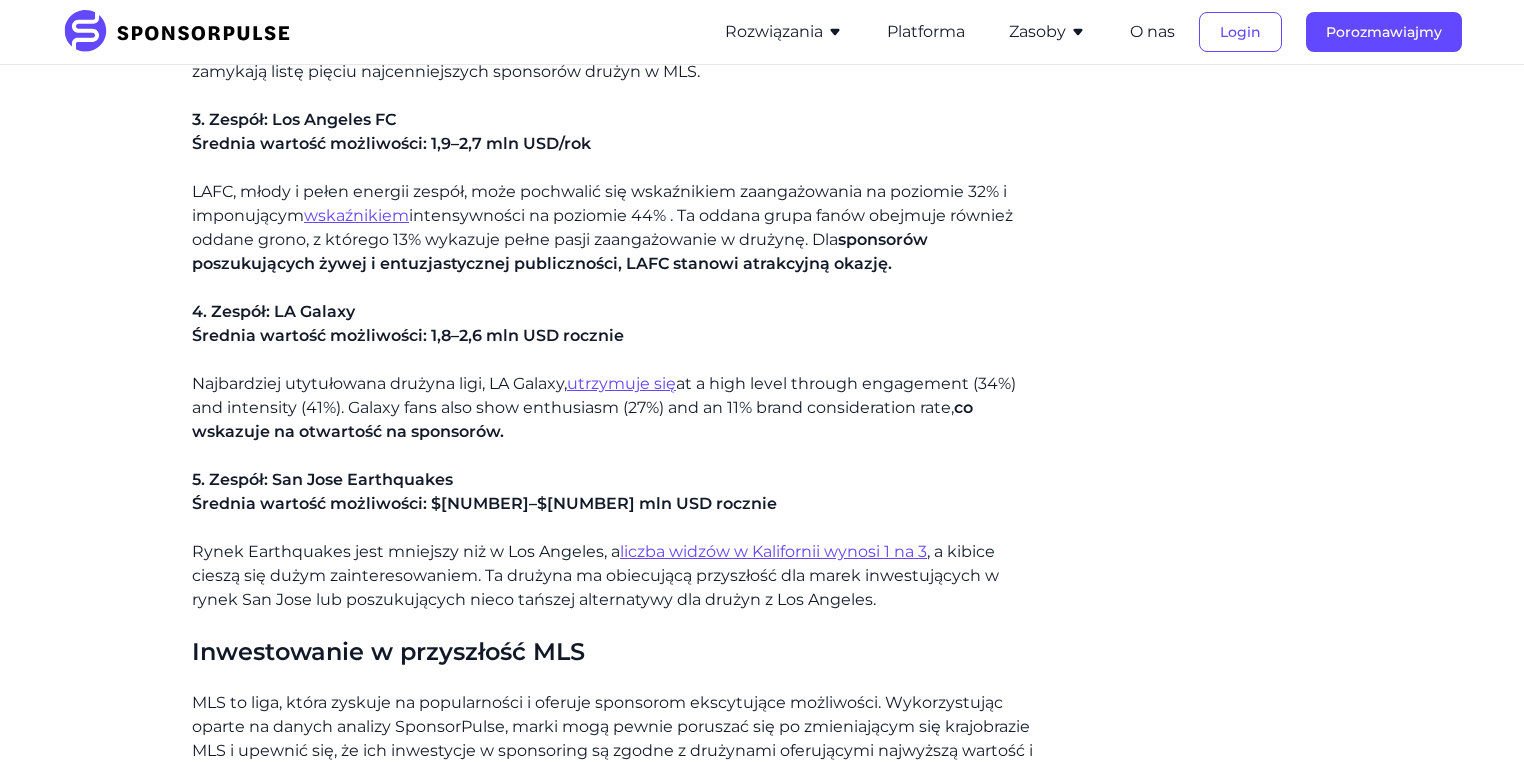 click on "utrzymuje się" at bounding box center [621, 383] 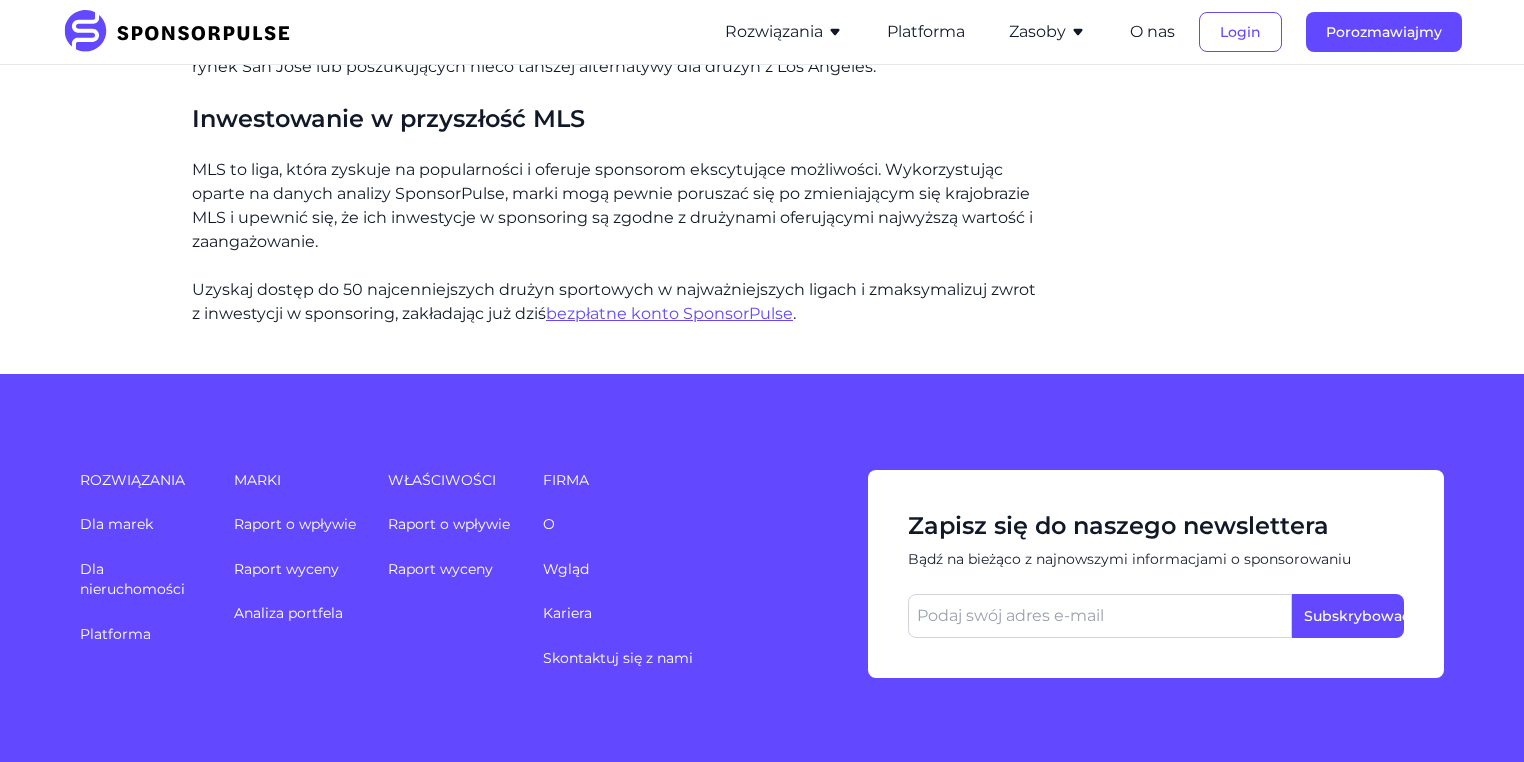 scroll, scrollTop: 2640, scrollLeft: 0, axis: vertical 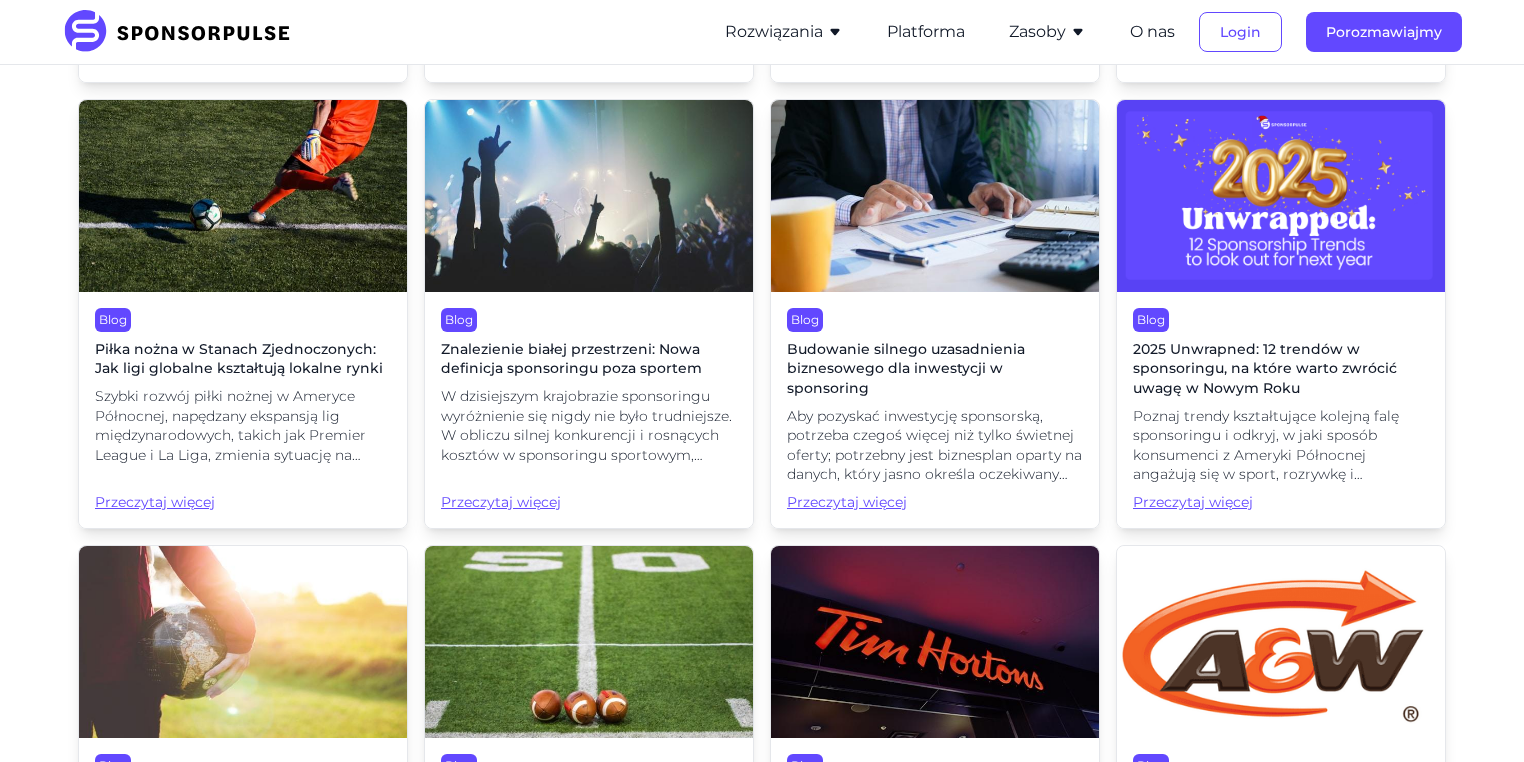 click on "Budowanie silnego uzasadnienia biznesowego dla inwestycji w sponsoring" at bounding box center [906, 368] 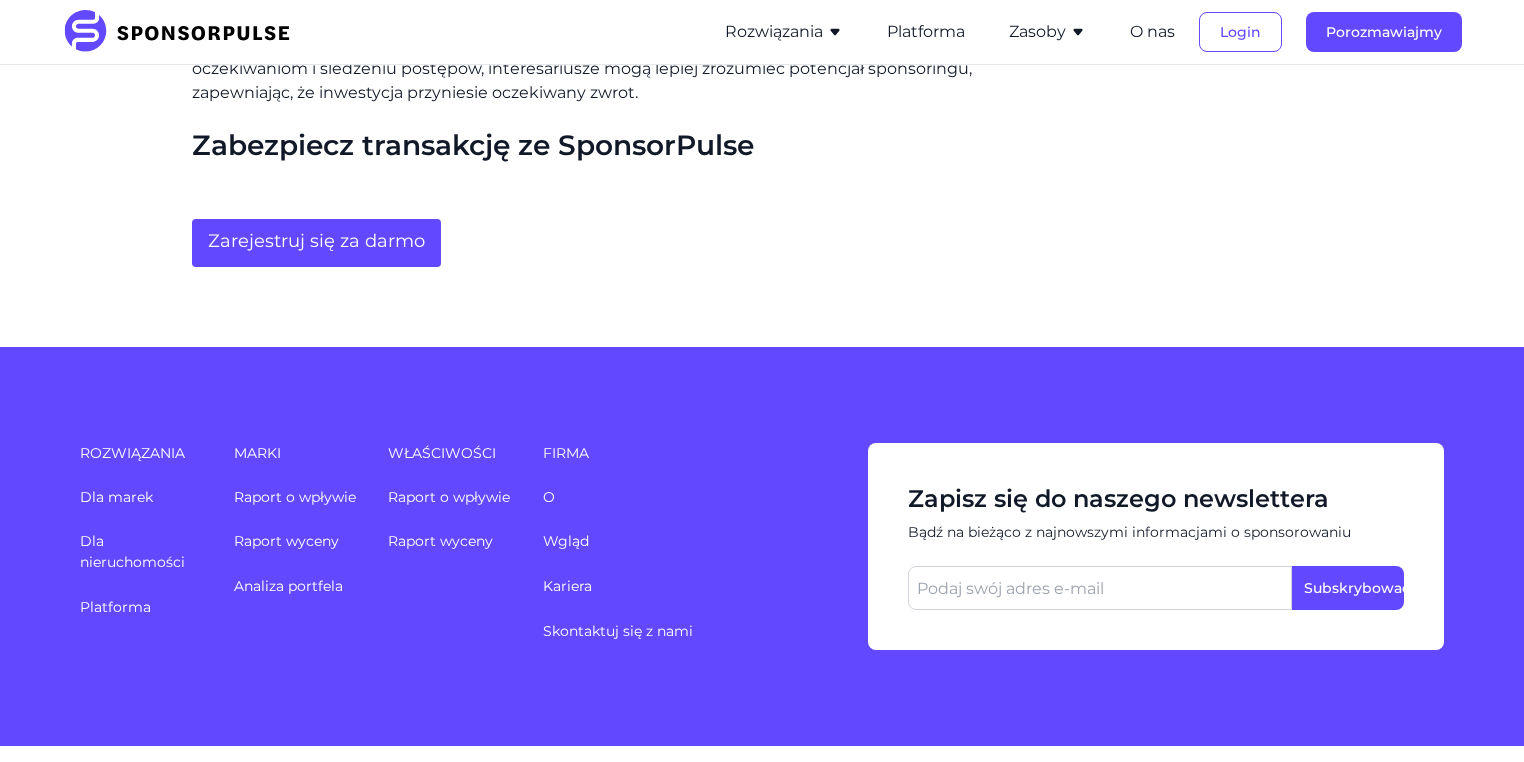scroll, scrollTop: 2320, scrollLeft: 0, axis: vertical 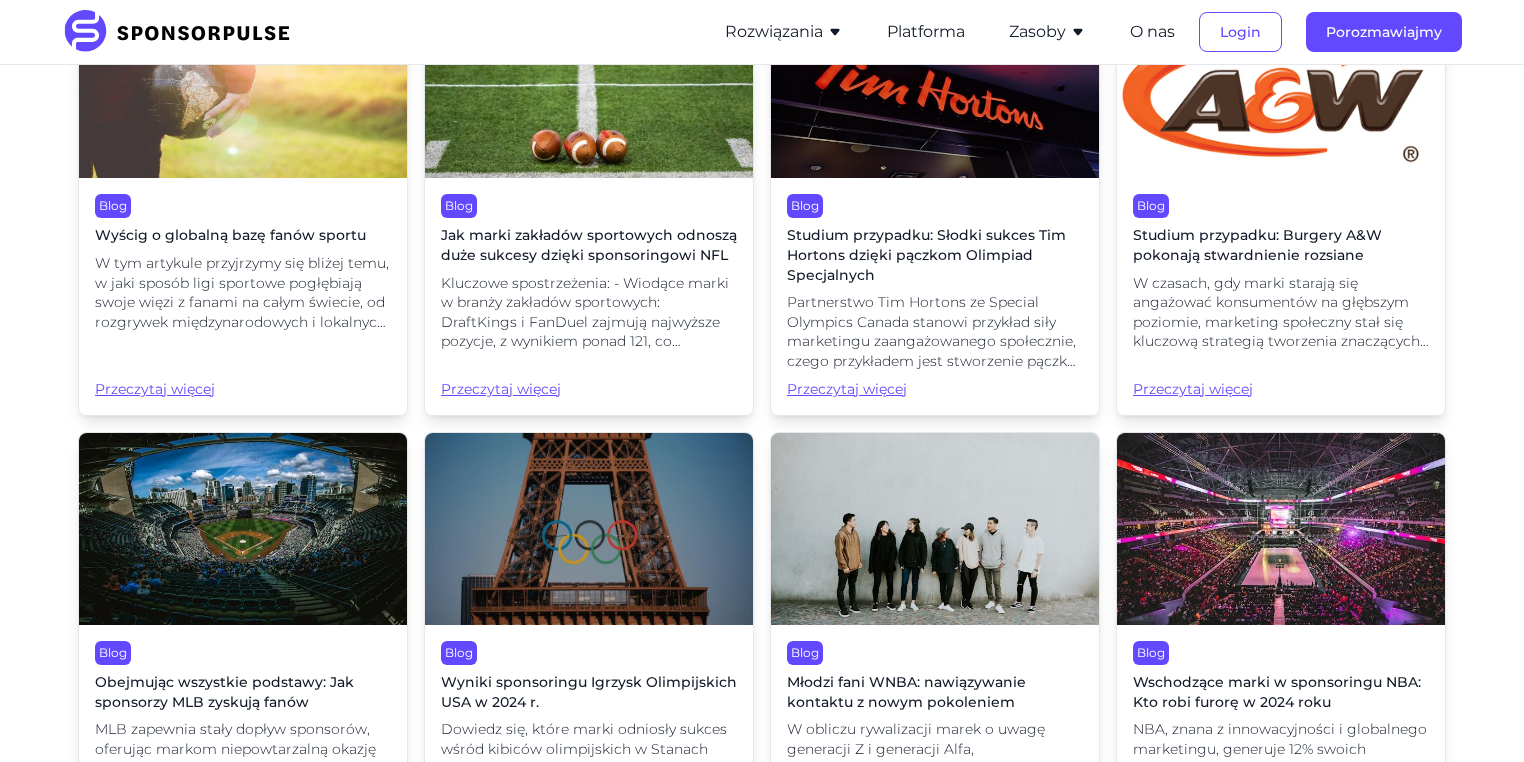 click on "Jak marki zakładów sportowych odnoszą duże sukcesy dzięki sponsoringowi NFL" at bounding box center (589, 245) 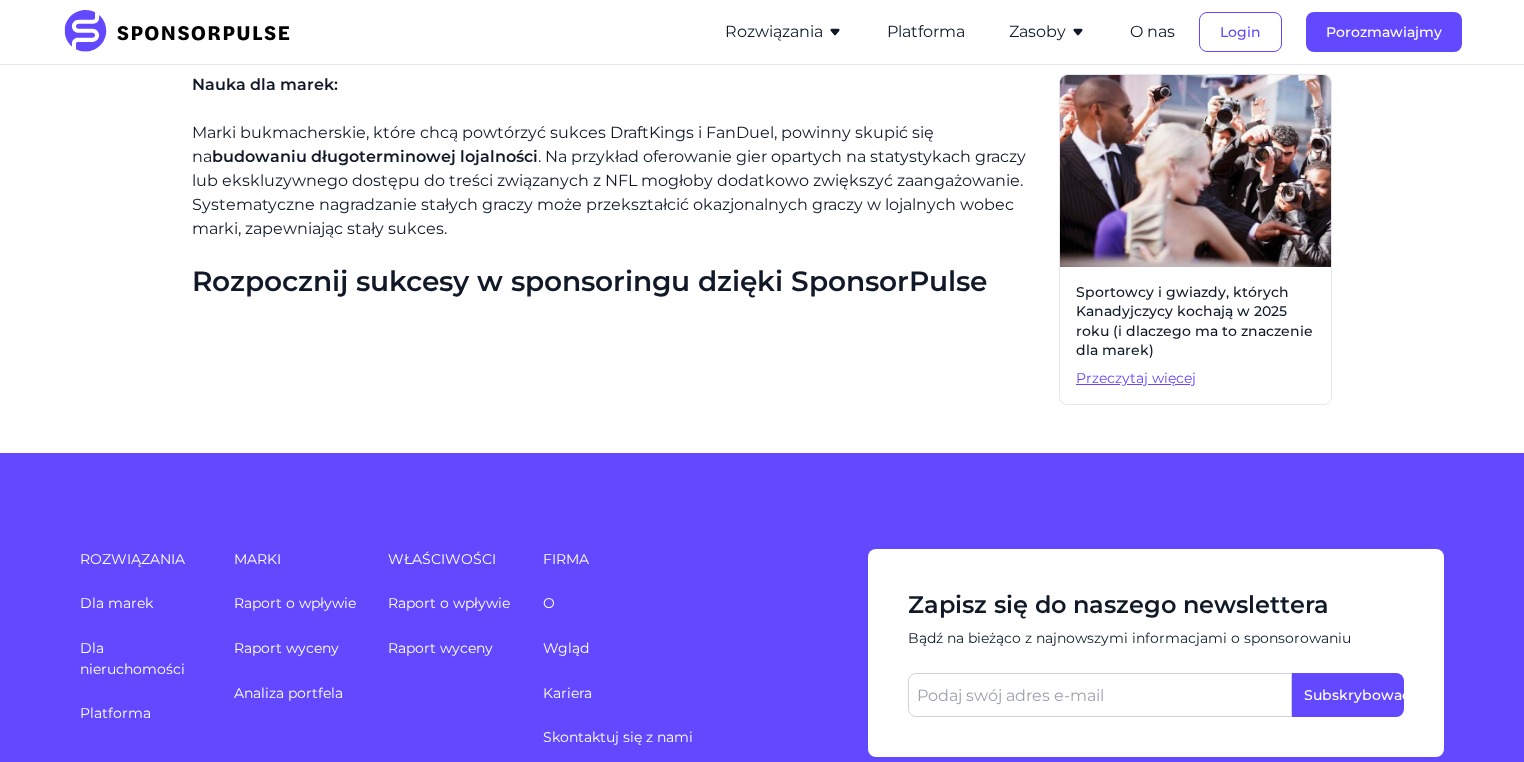 scroll, scrollTop: 1200, scrollLeft: 0, axis: vertical 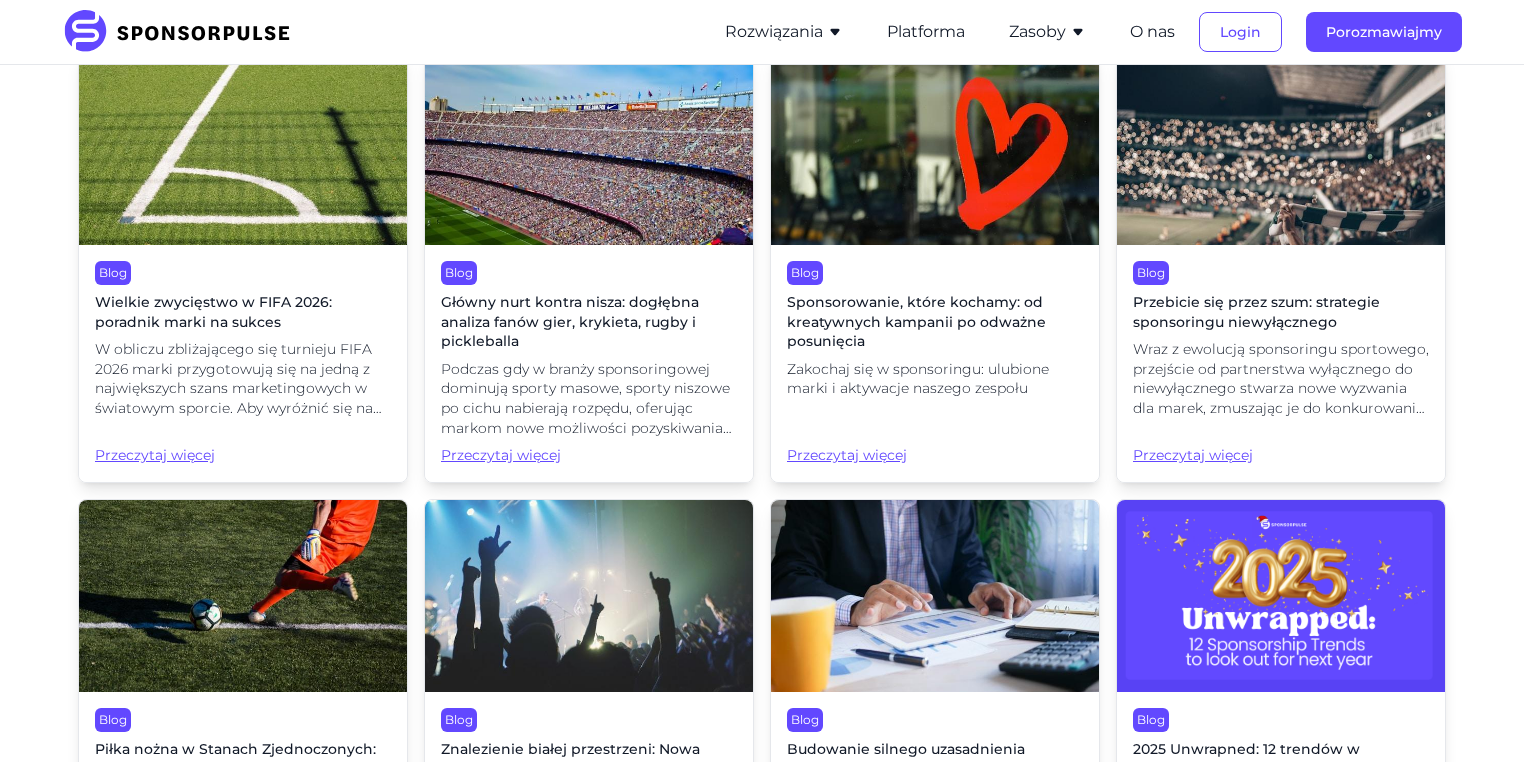 click on "Przebicie się przez szum: strategie sponsoringu niewyłącznego" at bounding box center [1256, 312] 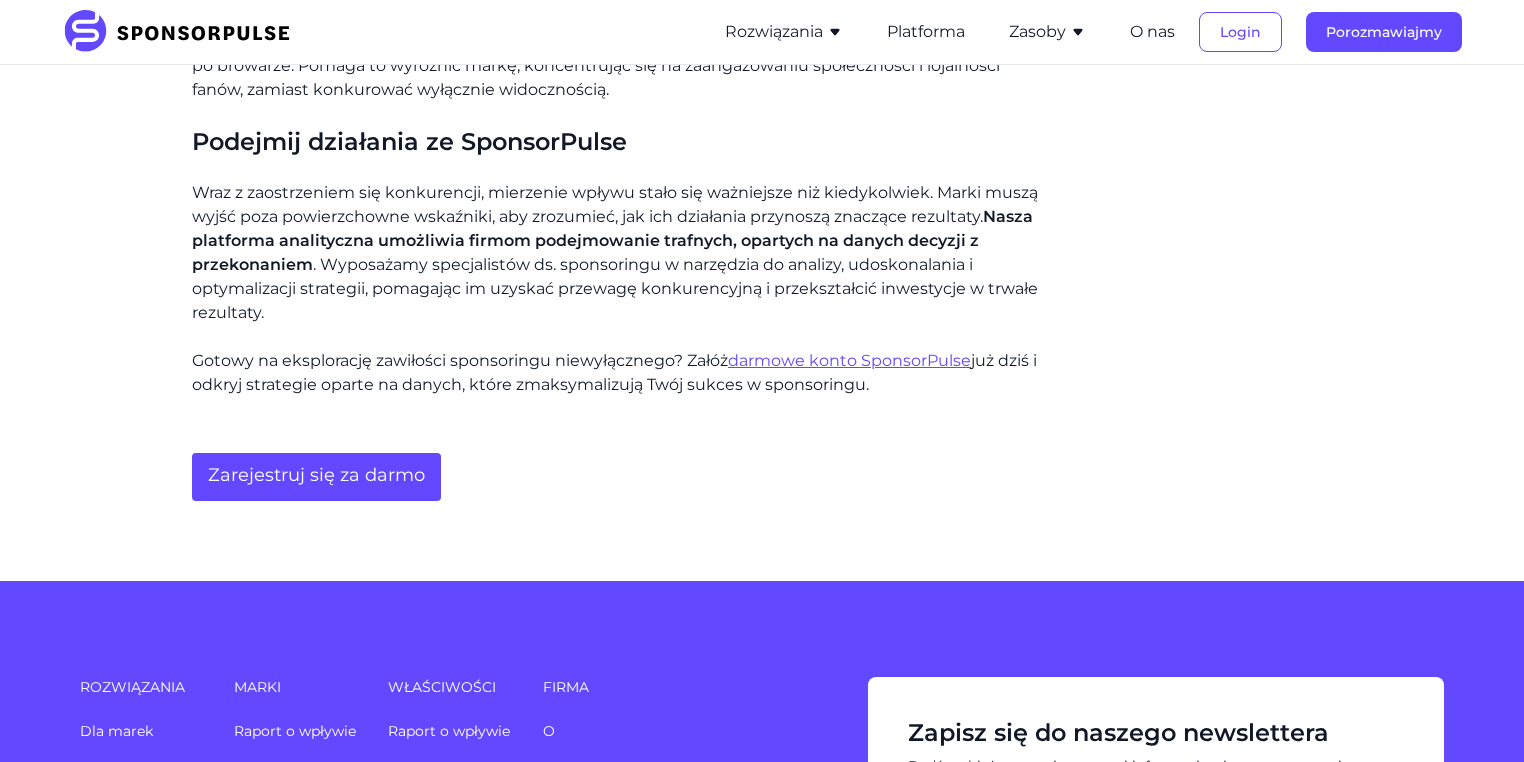scroll, scrollTop: 1920, scrollLeft: 0, axis: vertical 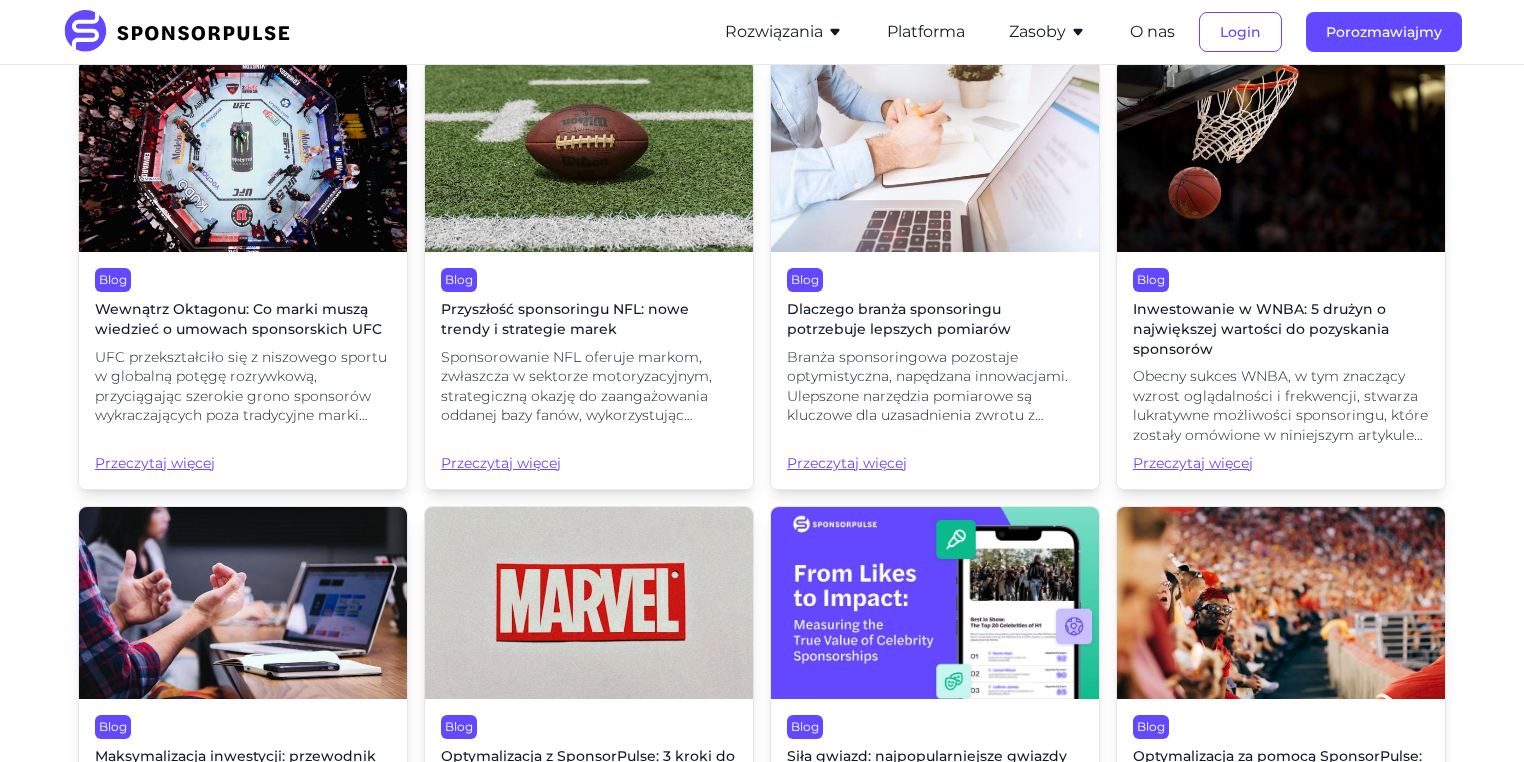 click on "Dlaczego branża sponsoringu potrzebuje lepszych pomiarów" at bounding box center [899, 319] 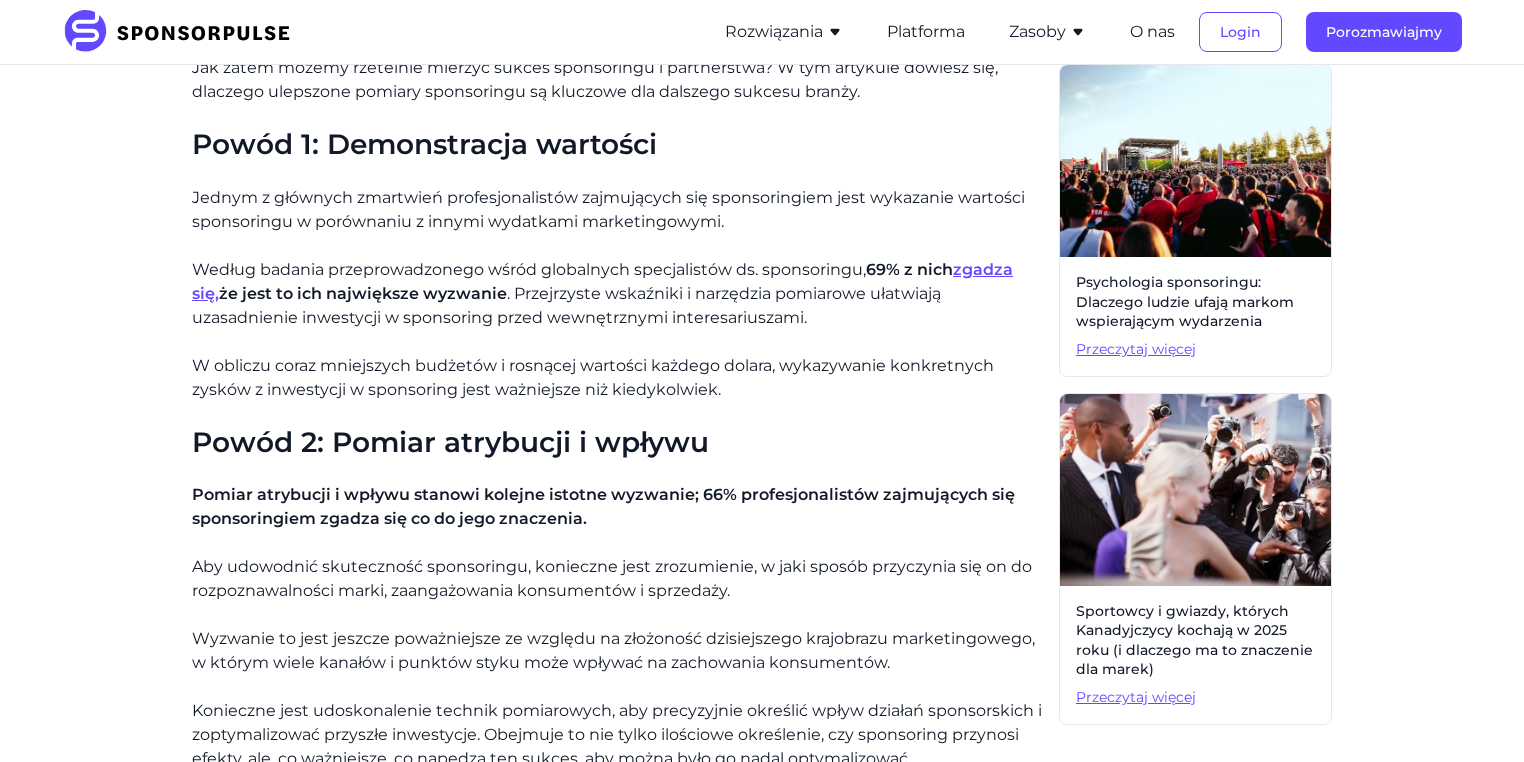 scroll, scrollTop: 880, scrollLeft: 0, axis: vertical 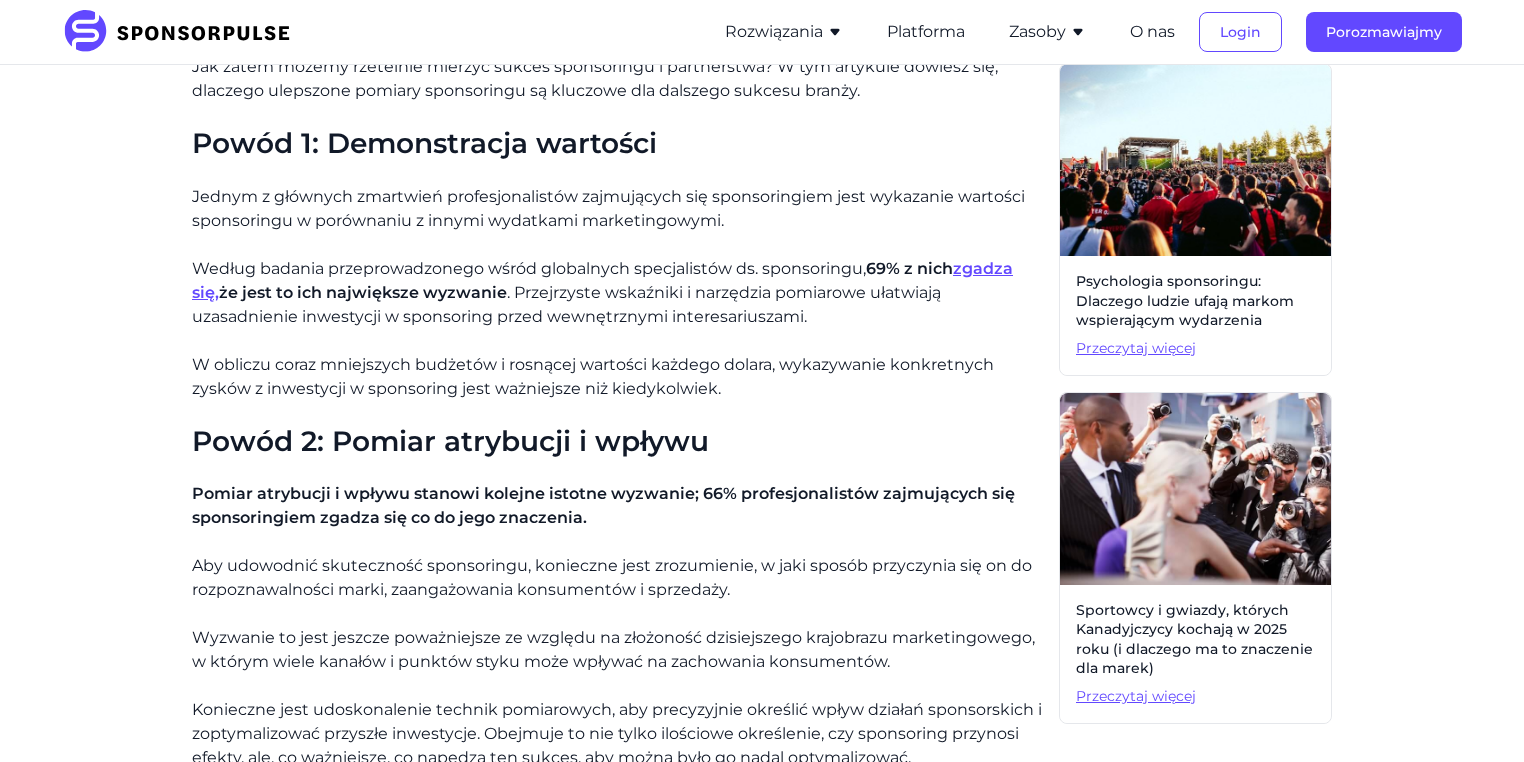 click on "zgadza się," at bounding box center (602, 280) 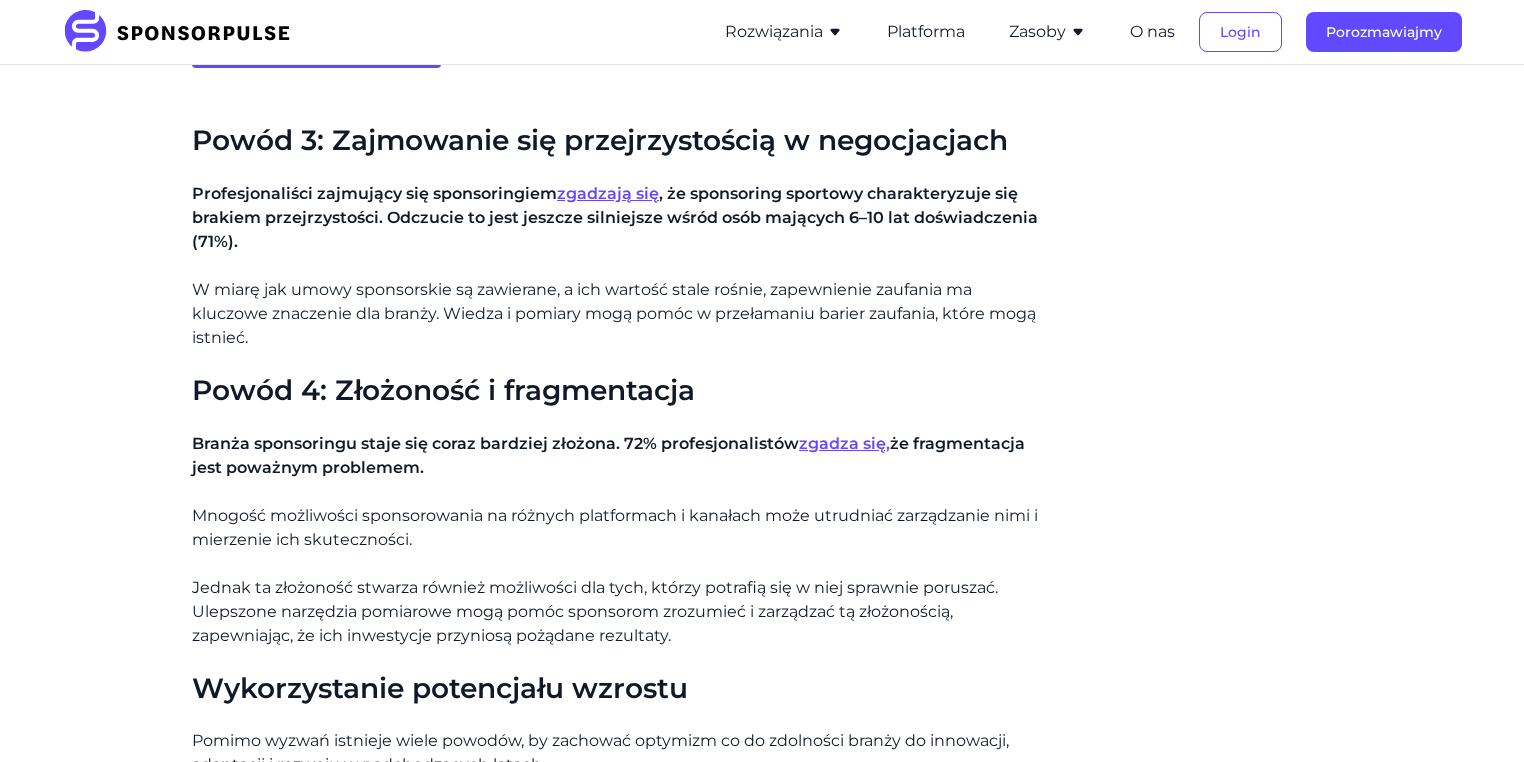 scroll, scrollTop: 1760, scrollLeft: 0, axis: vertical 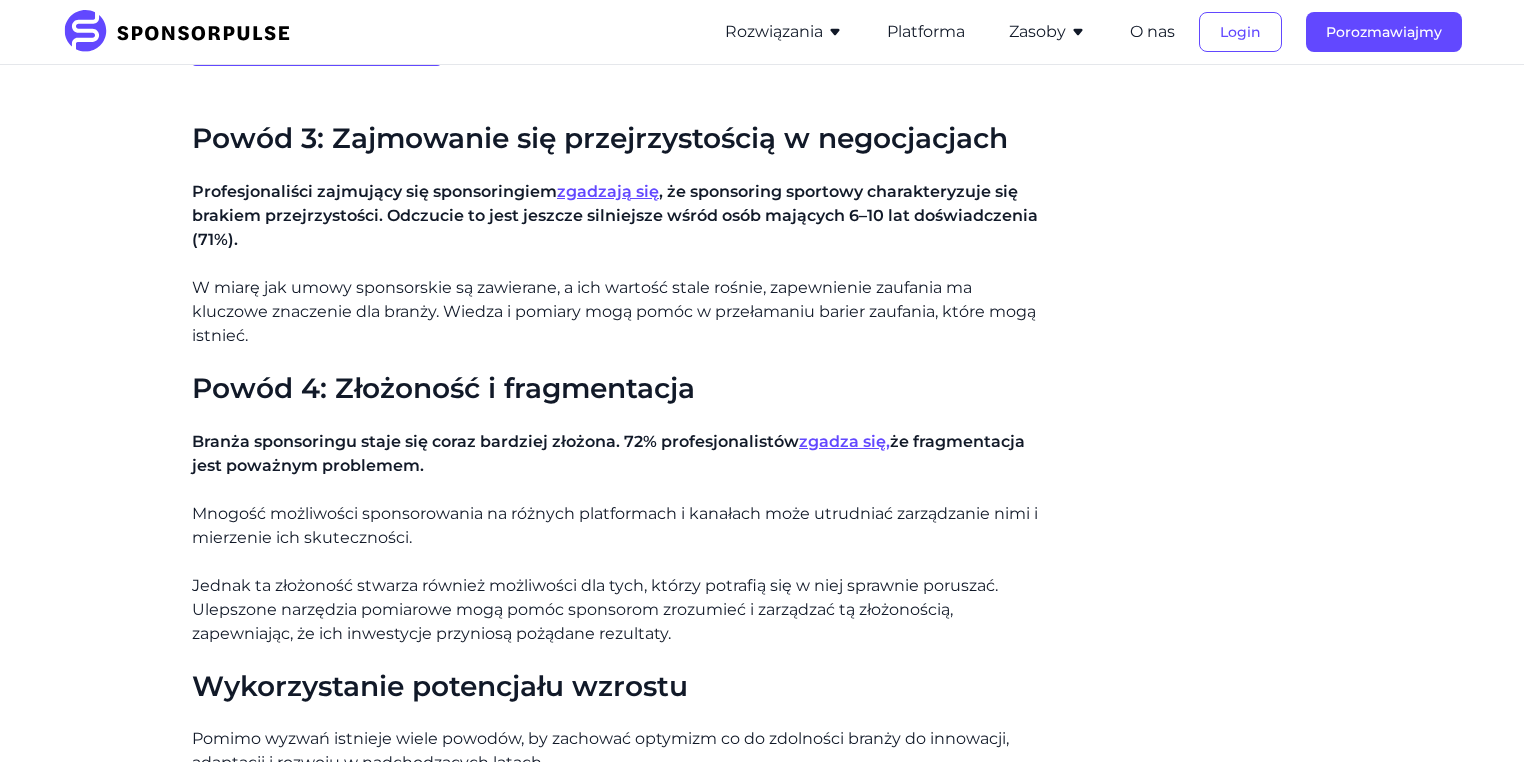 click on "zgadzają się" at bounding box center (608, 191) 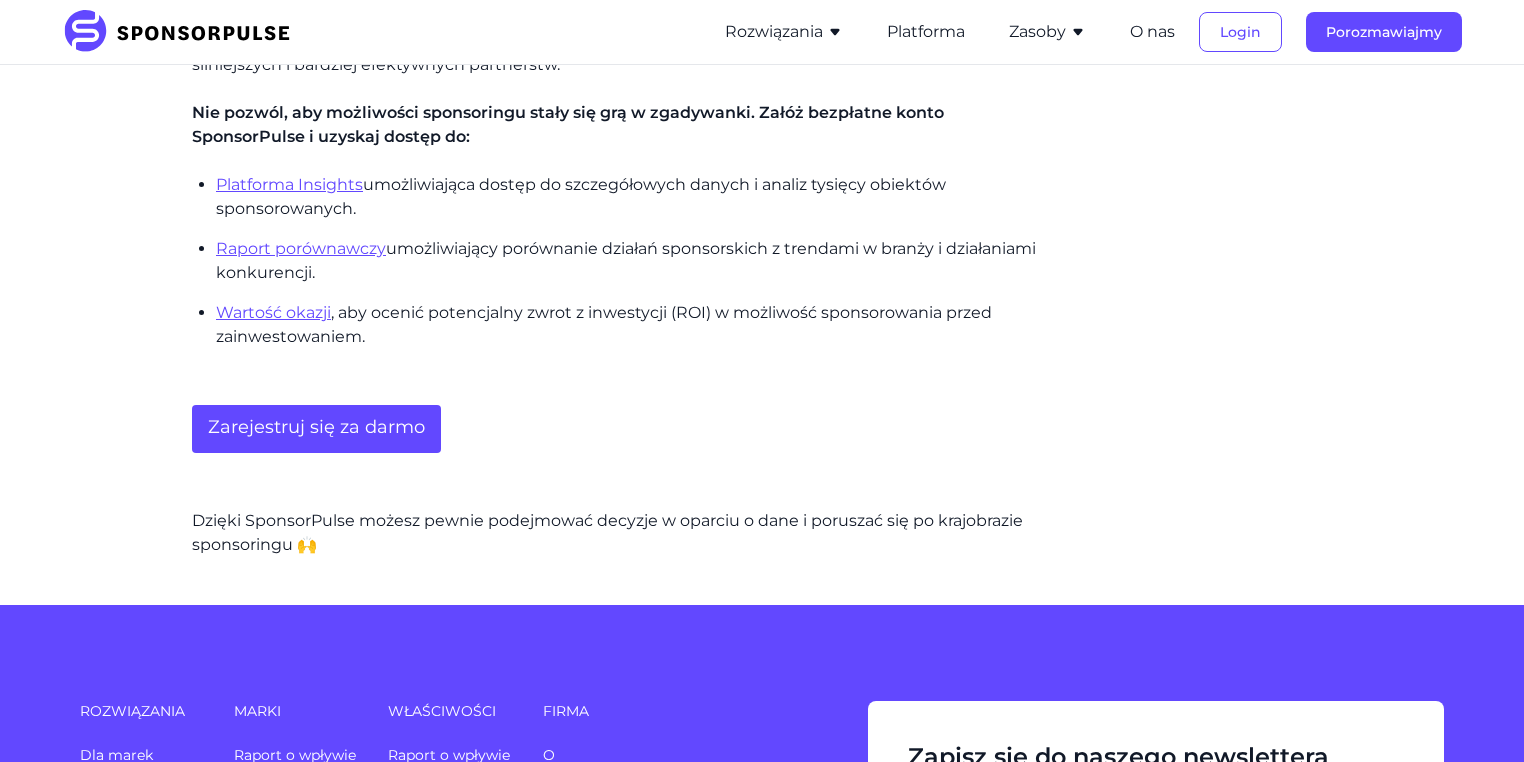 scroll, scrollTop: 2880, scrollLeft: 0, axis: vertical 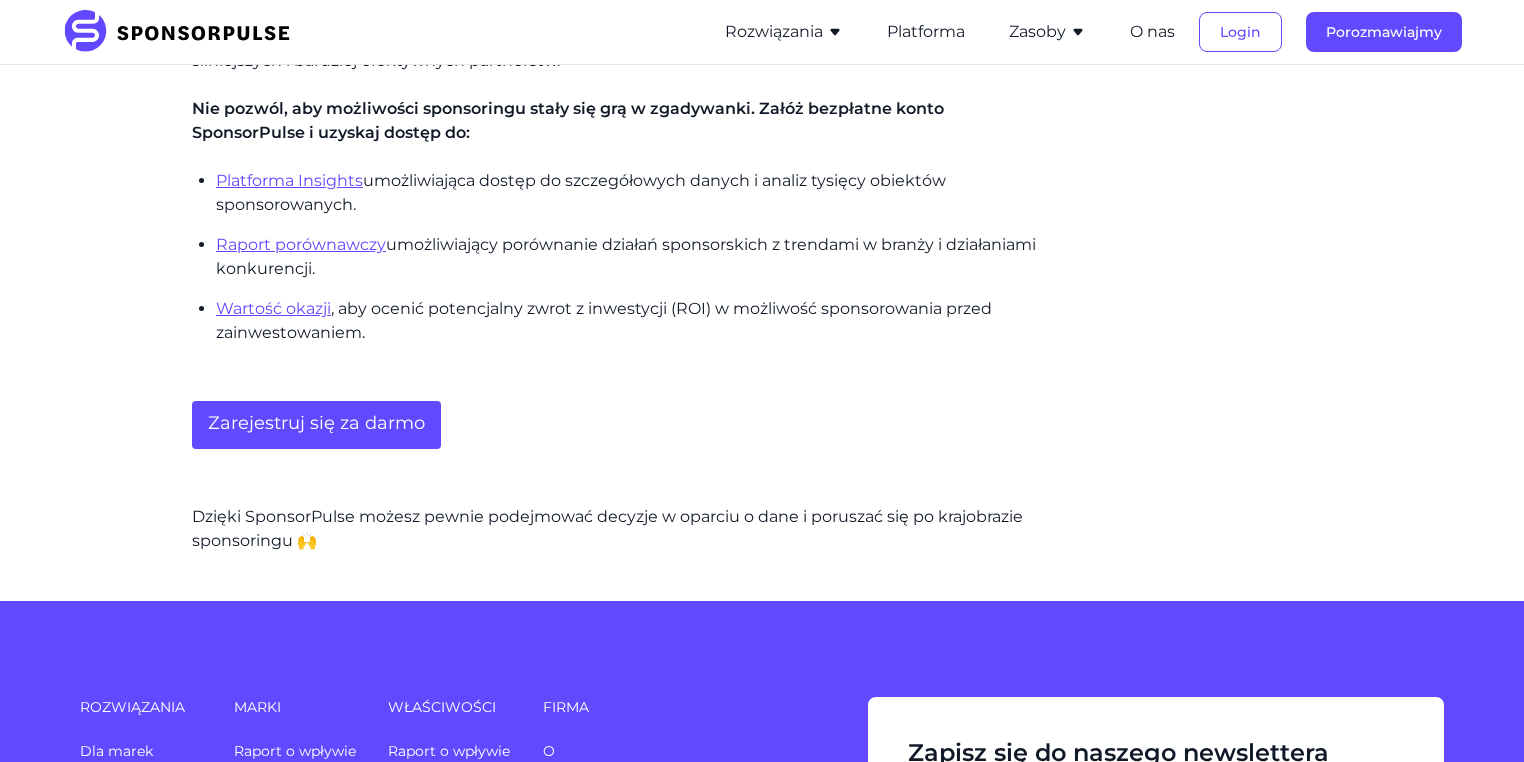 click on "Platforma Insights" at bounding box center (289, 180) 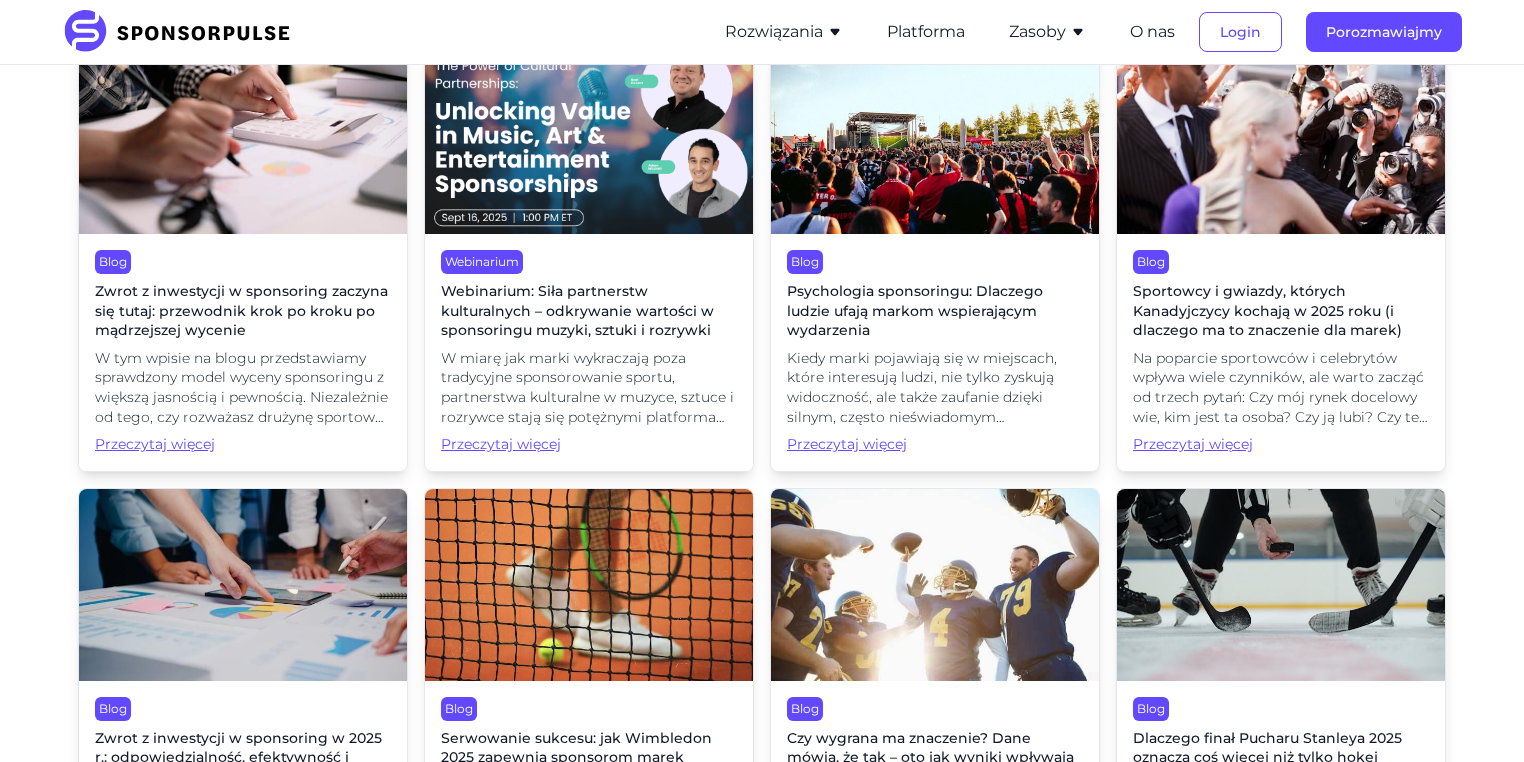 scroll, scrollTop: 560, scrollLeft: 0, axis: vertical 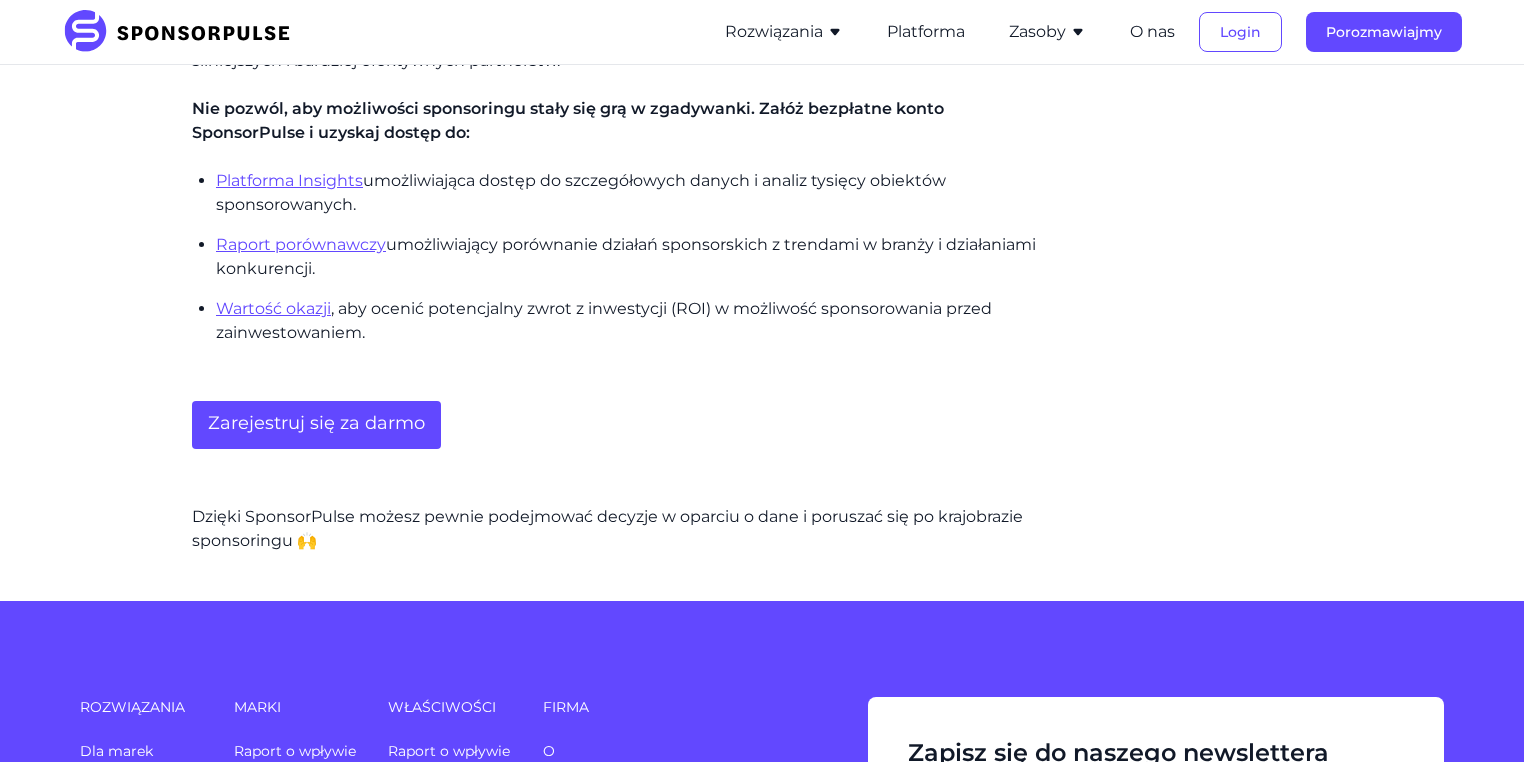 click on "Raport porównawczy" at bounding box center (301, 244) 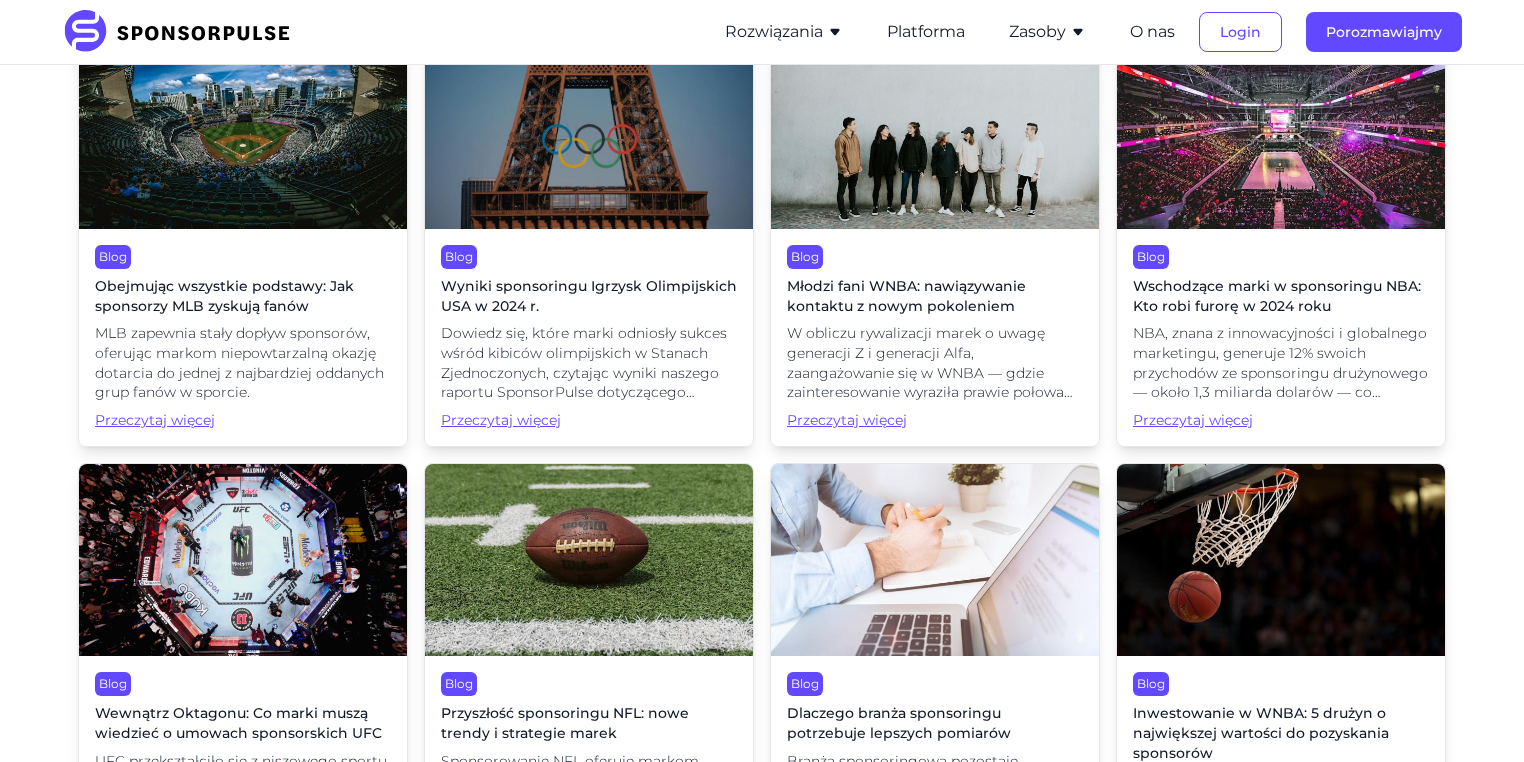scroll, scrollTop: 4080, scrollLeft: 0, axis: vertical 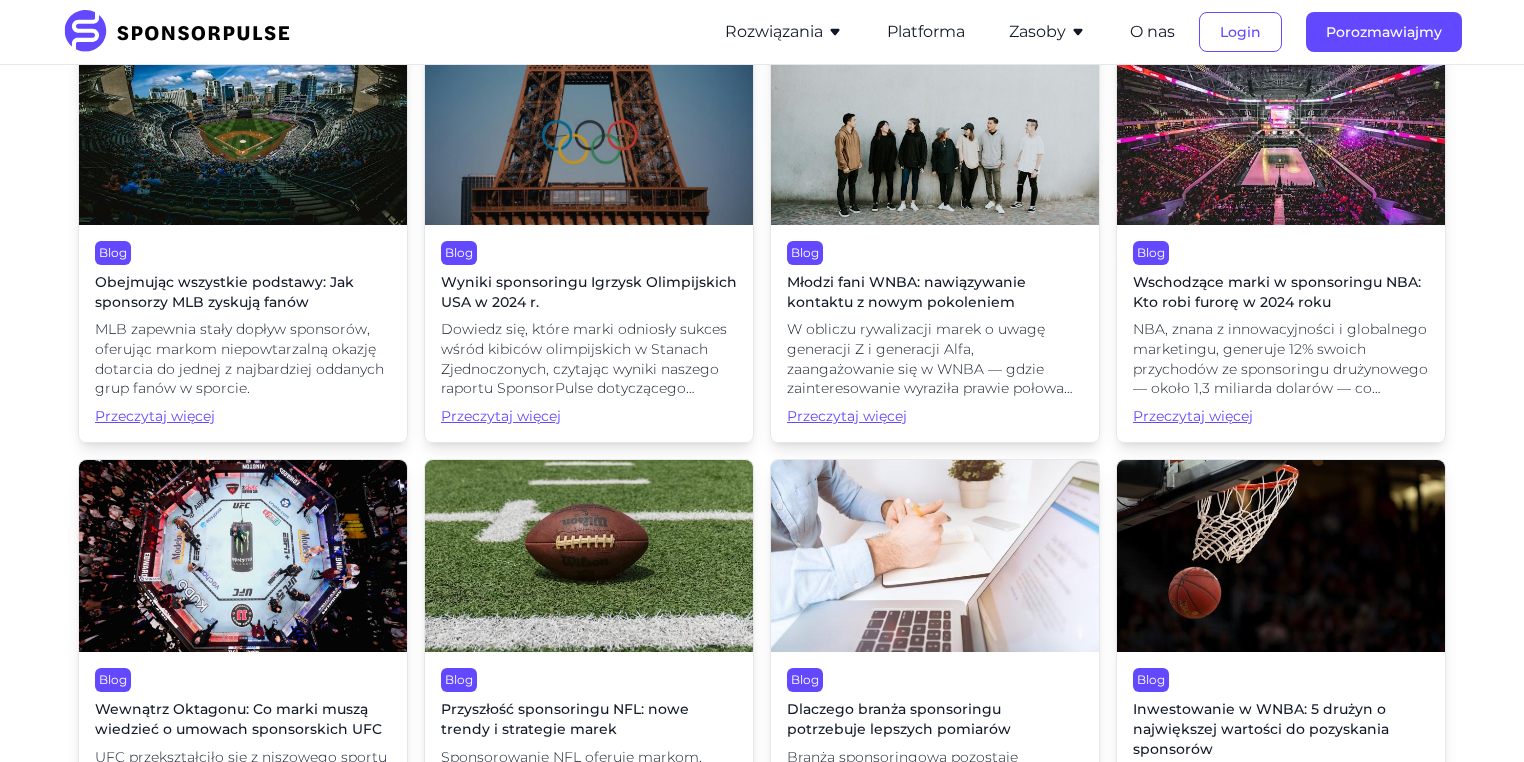 click on "Wyniki sponsoringu Igrzysk Olimpijskich USA w 2024 r." at bounding box center [589, 292] 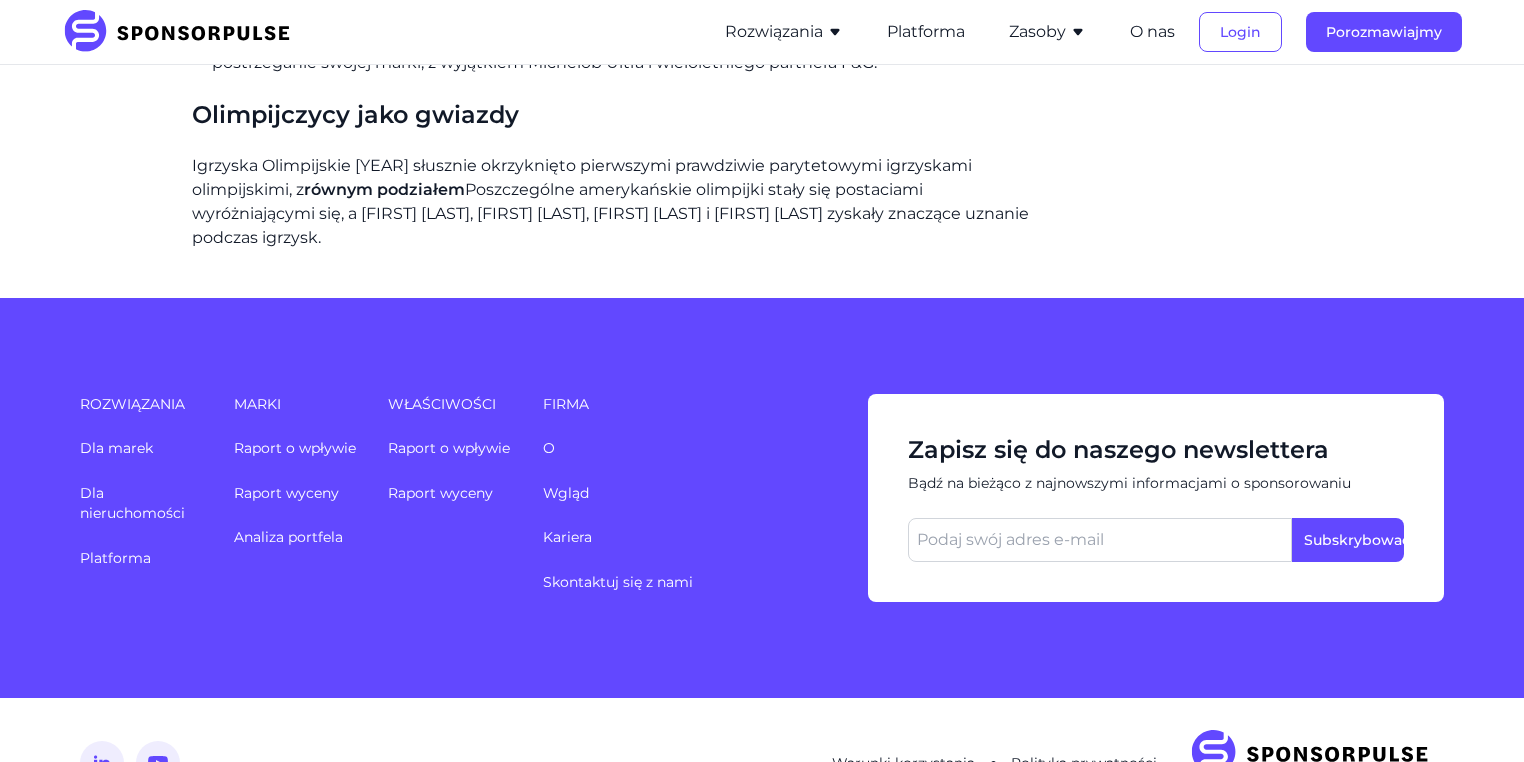 scroll, scrollTop: 3680, scrollLeft: 0, axis: vertical 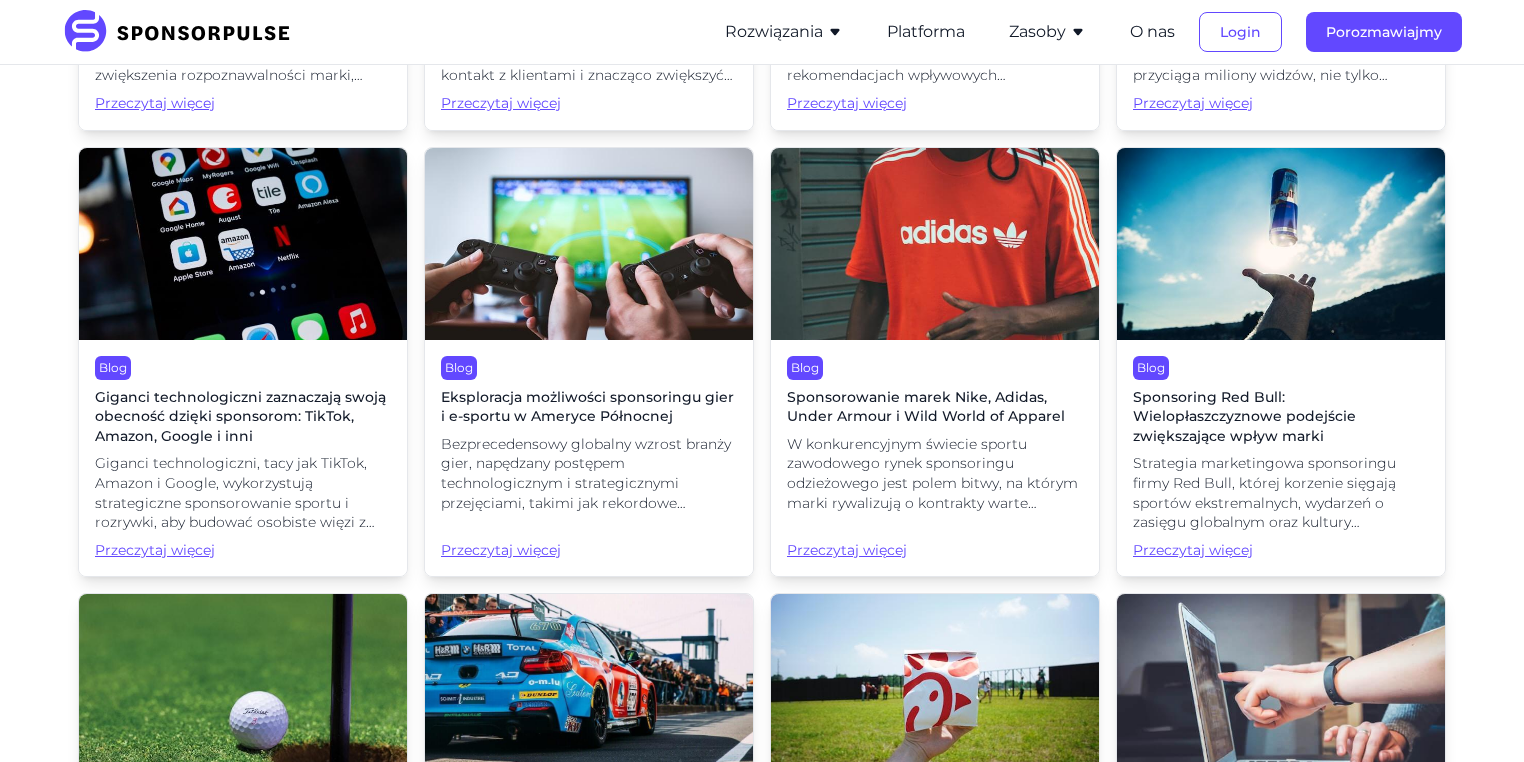 click on "Sponsorowanie marek Nike, Adidas, Under Armour i Wild World of Apparel" at bounding box center (926, 407) 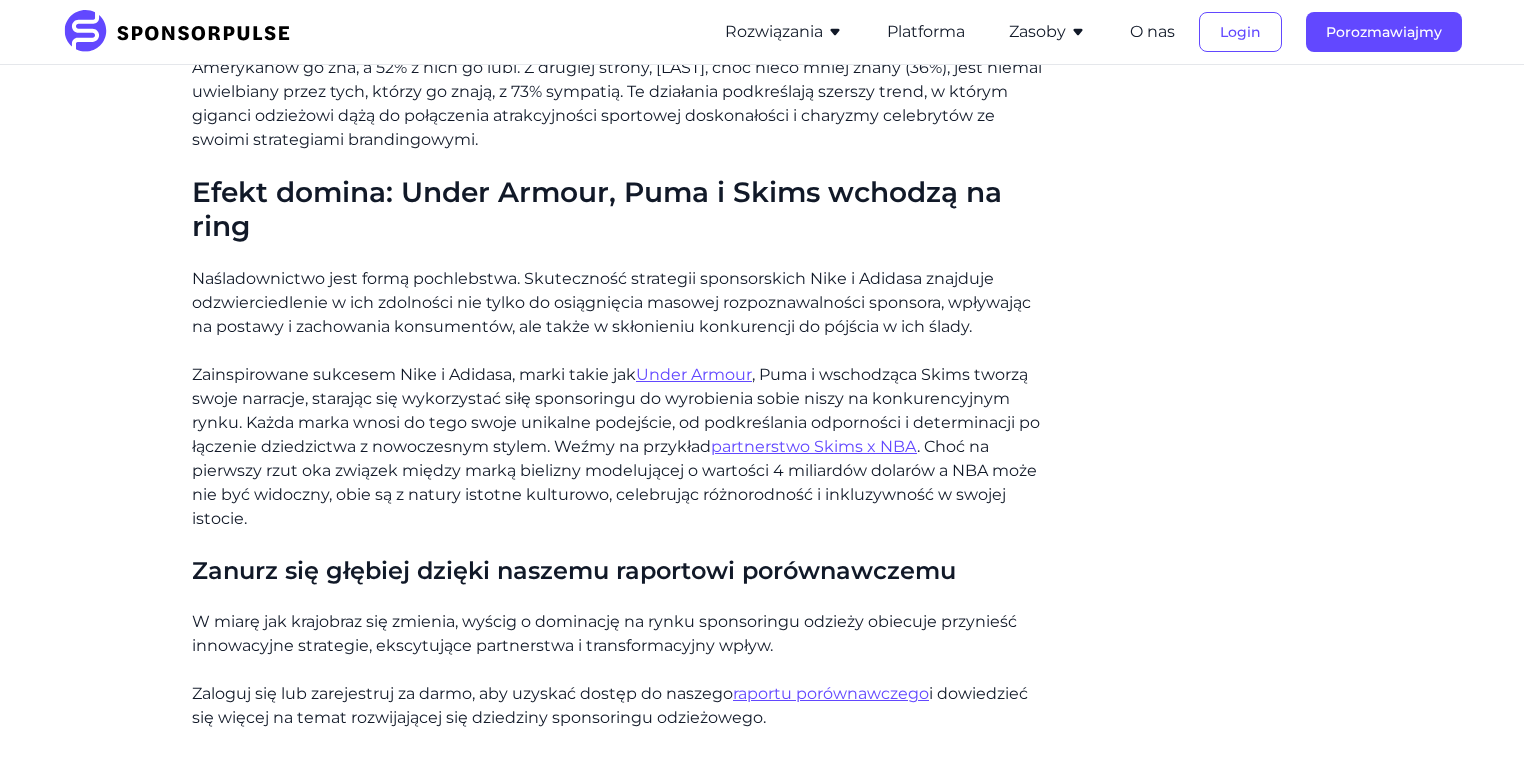 scroll, scrollTop: 1920, scrollLeft: 0, axis: vertical 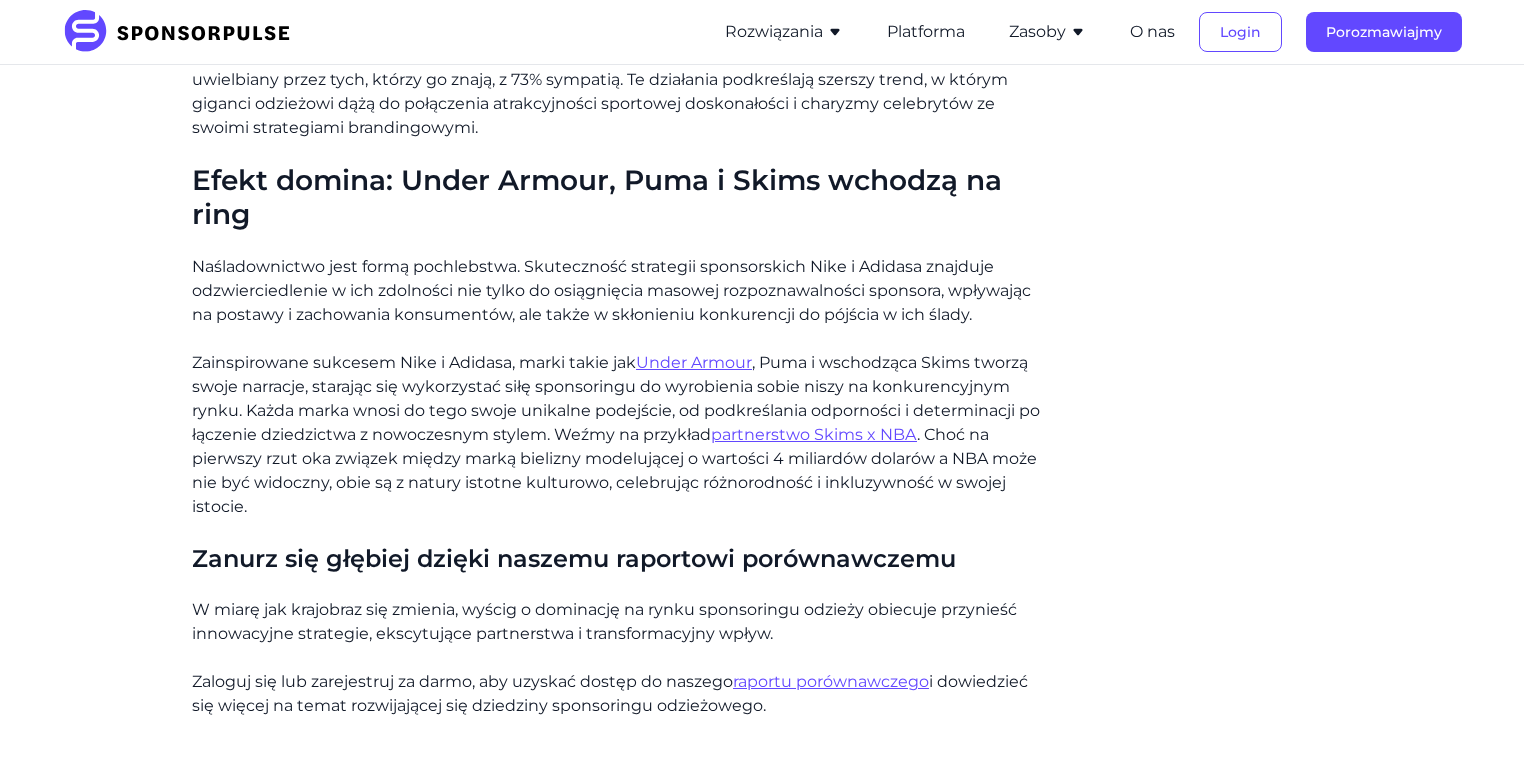 click on "partnerstwo Skims x NBA" at bounding box center [814, 434] 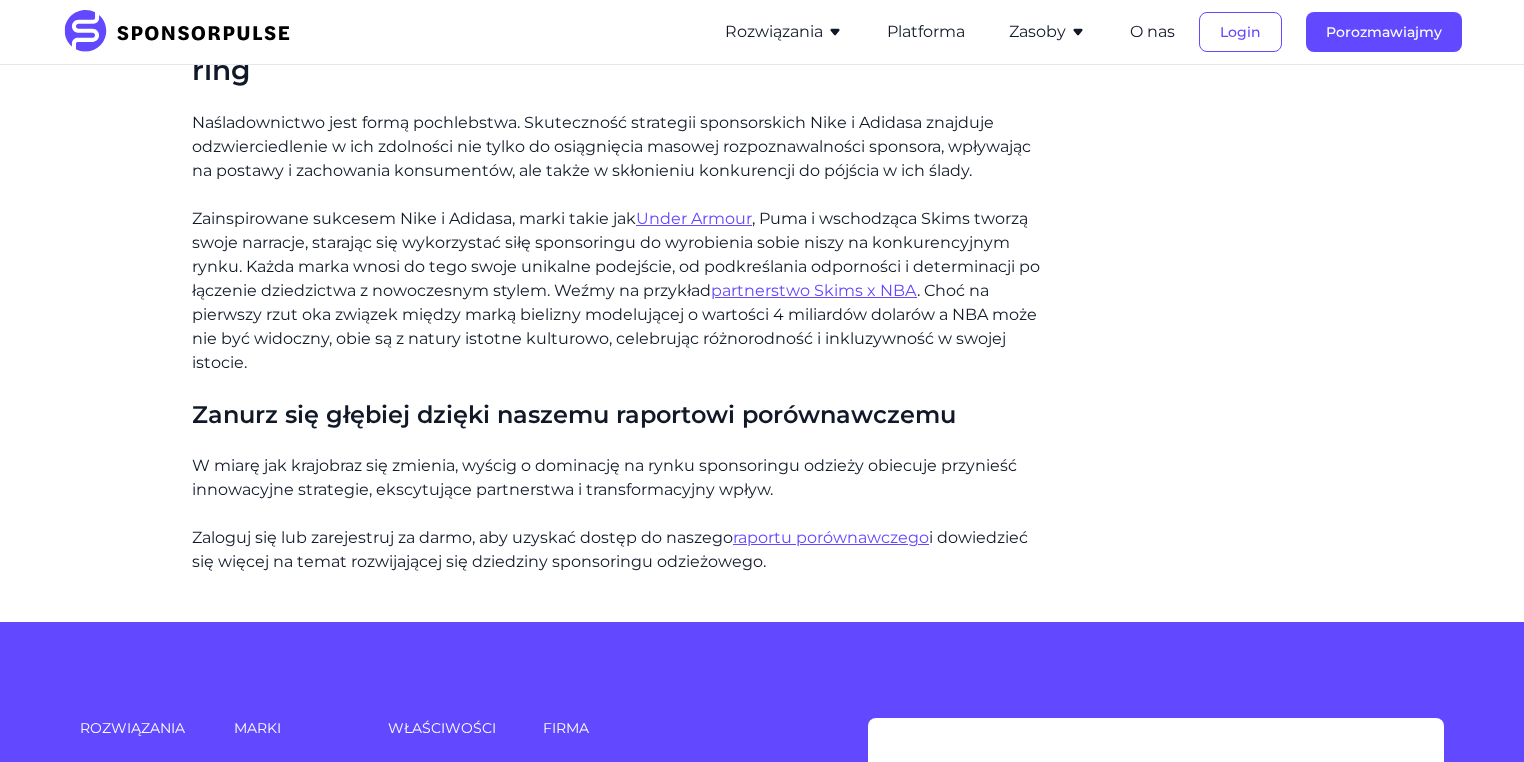 scroll, scrollTop: 2080, scrollLeft: 0, axis: vertical 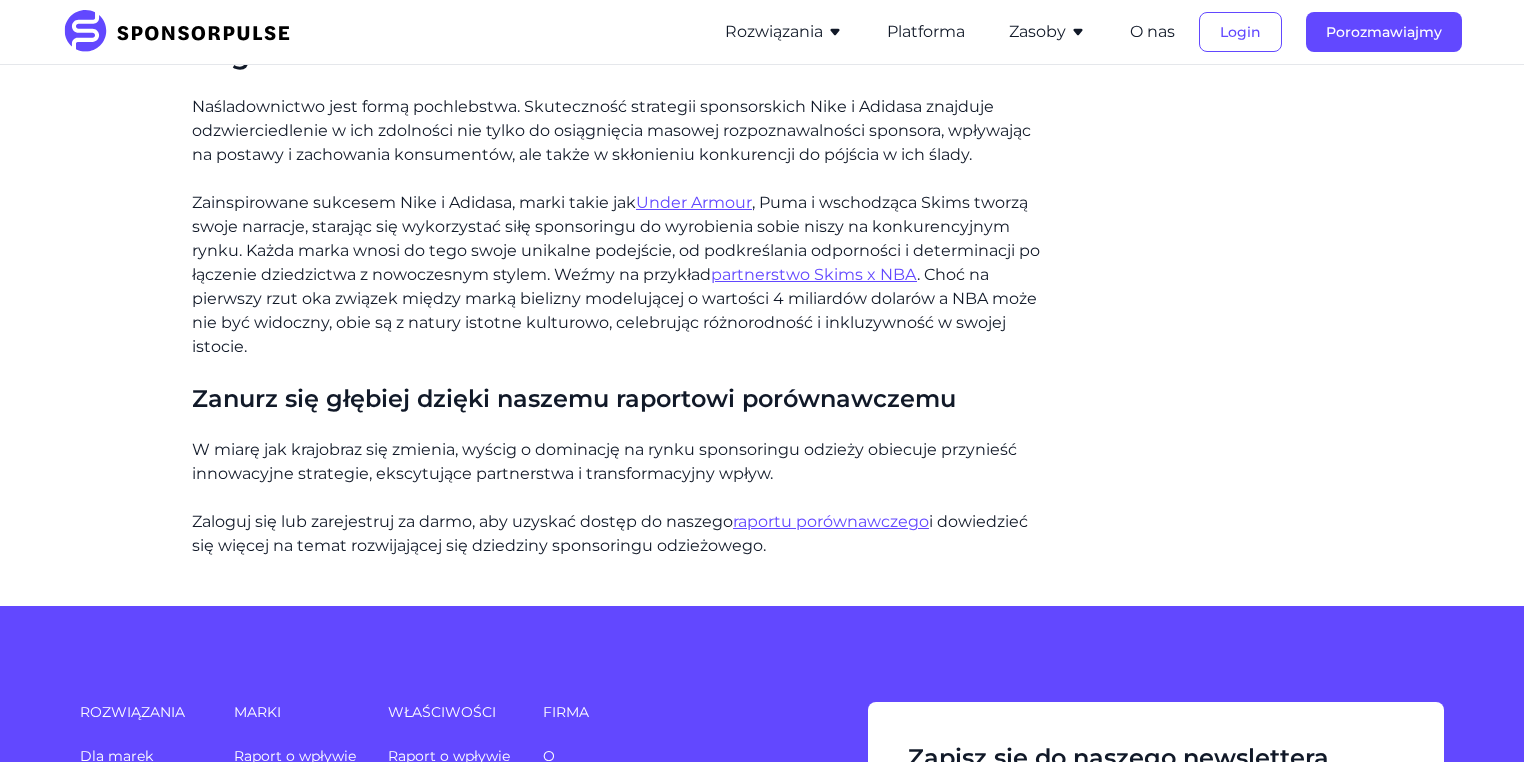 click on "Under Armour" at bounding box center (694, 202) 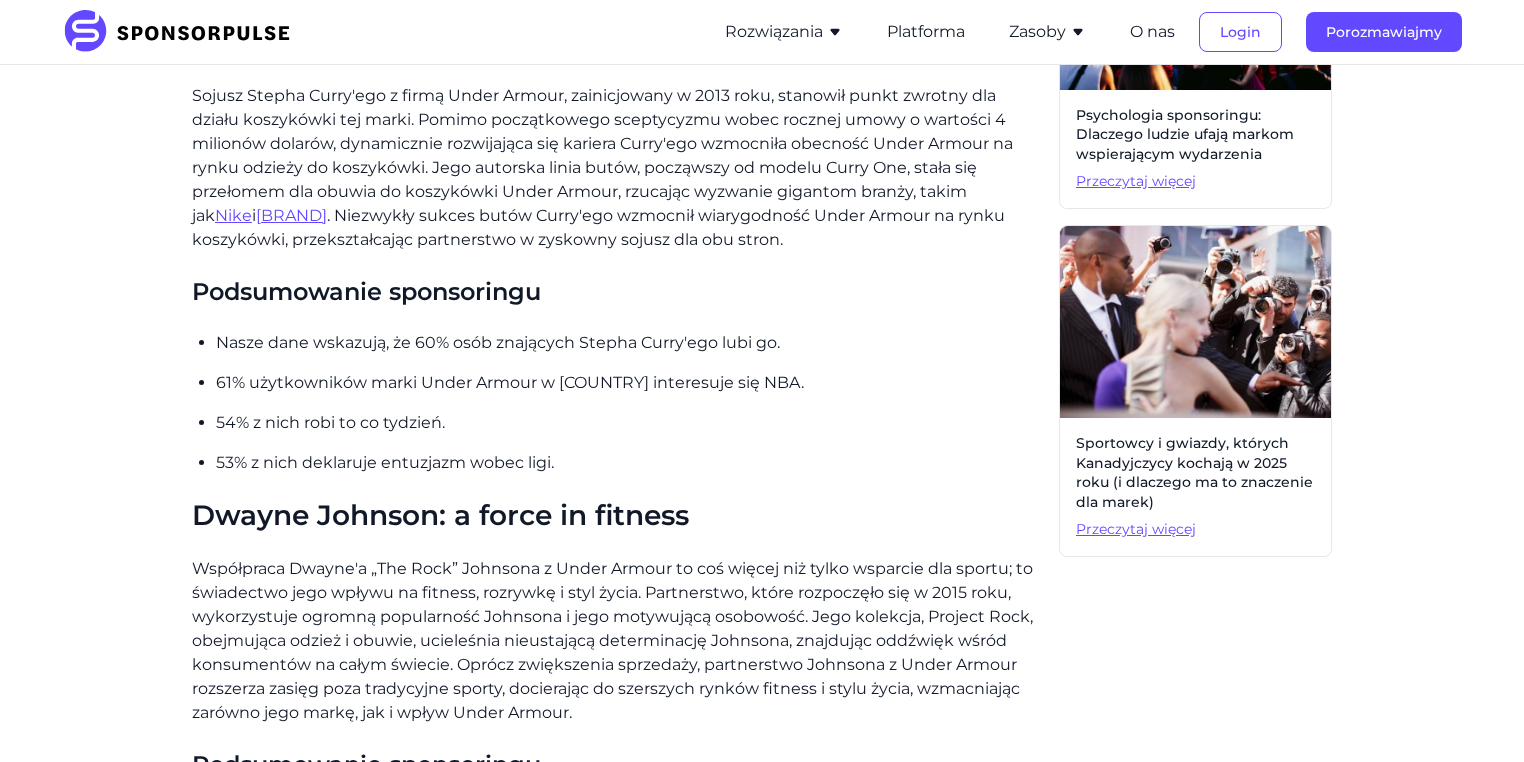 scroll, scrollTop: 1120, scrollLeft: 0, axis: vertical 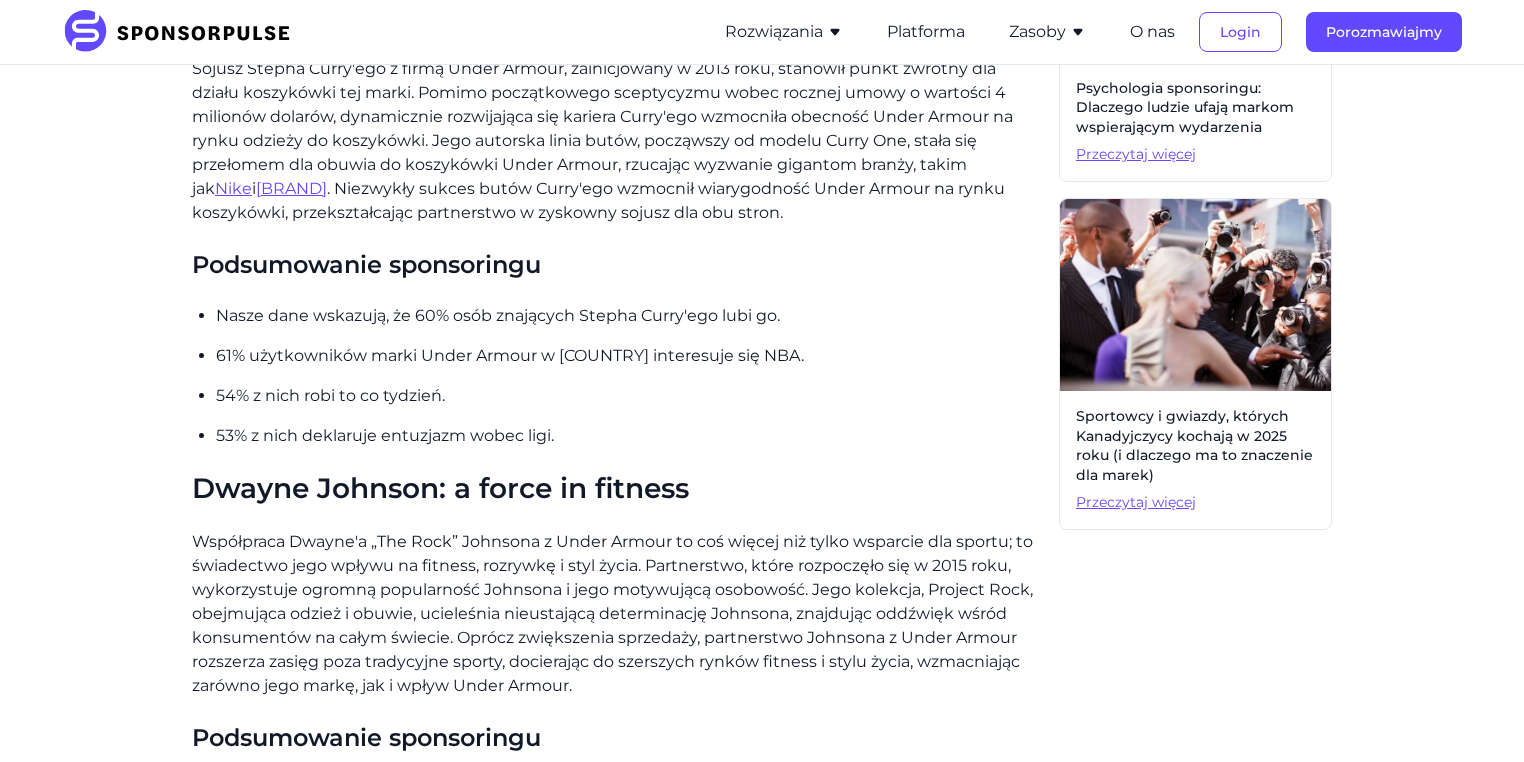 click on "Nike" at bounding box center [233, 188] 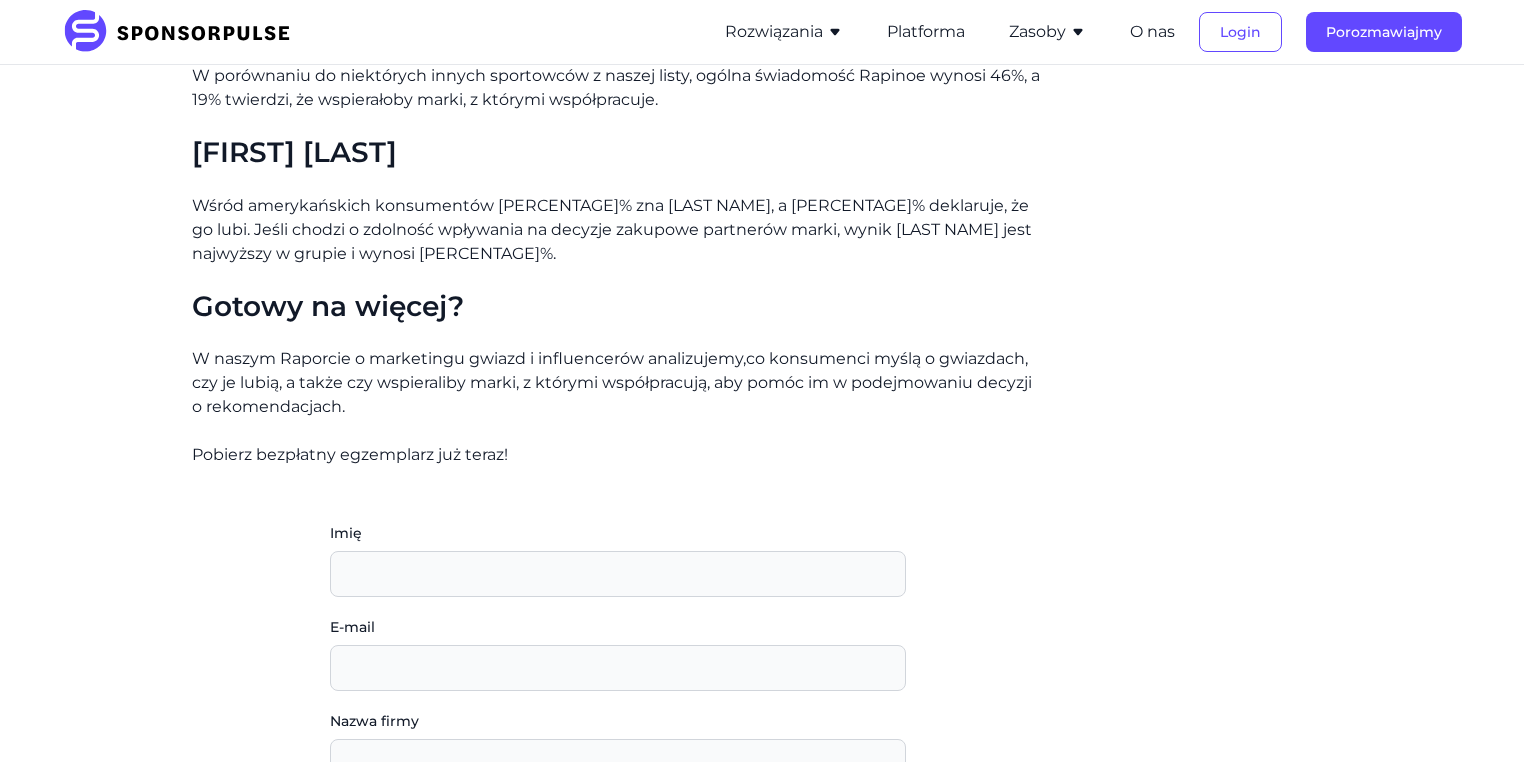 scroll, scrollTop: 2240, scrollLeft: 0, axis: vertical 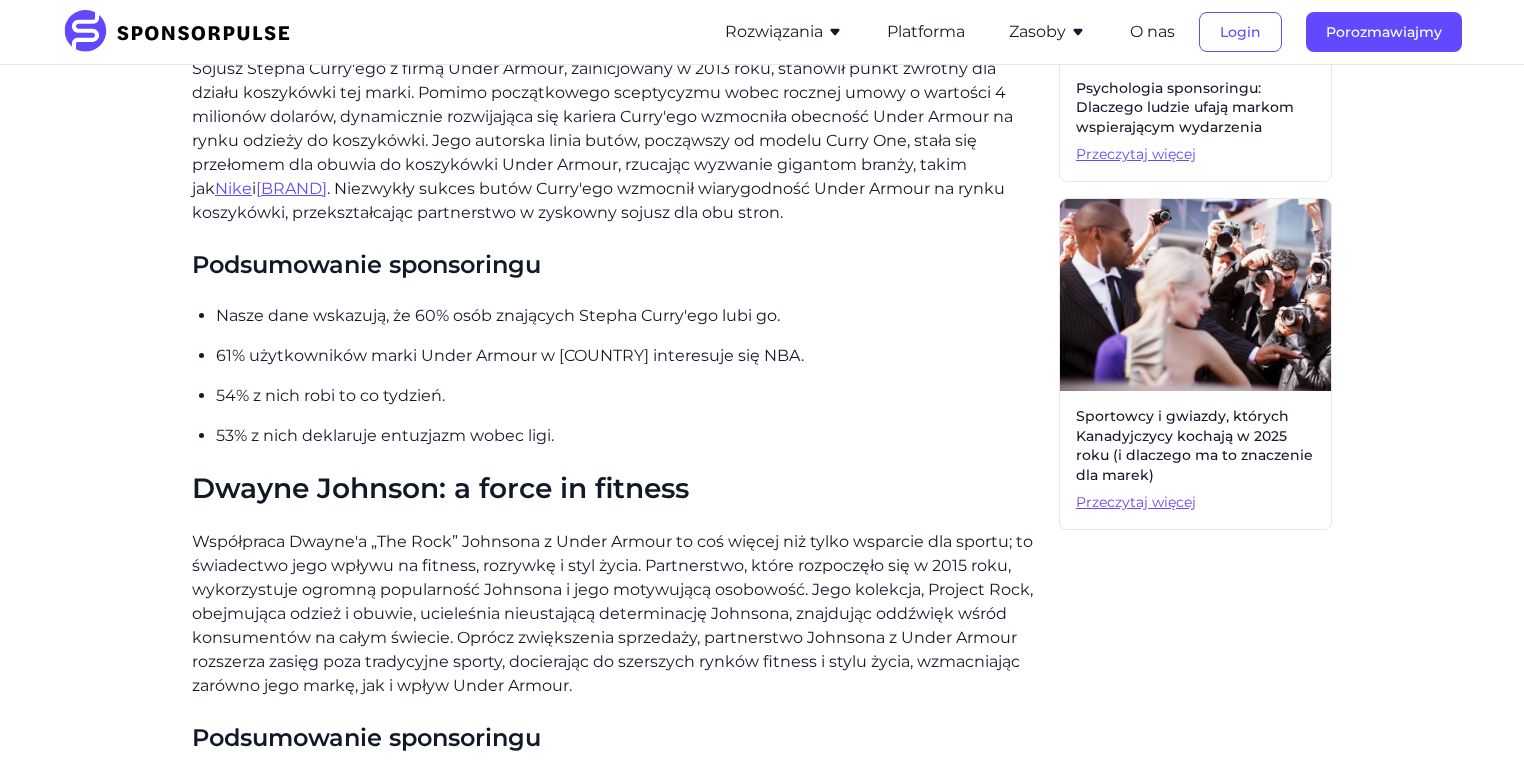 click on "[BRAND]" at bounding box center (291, 188) 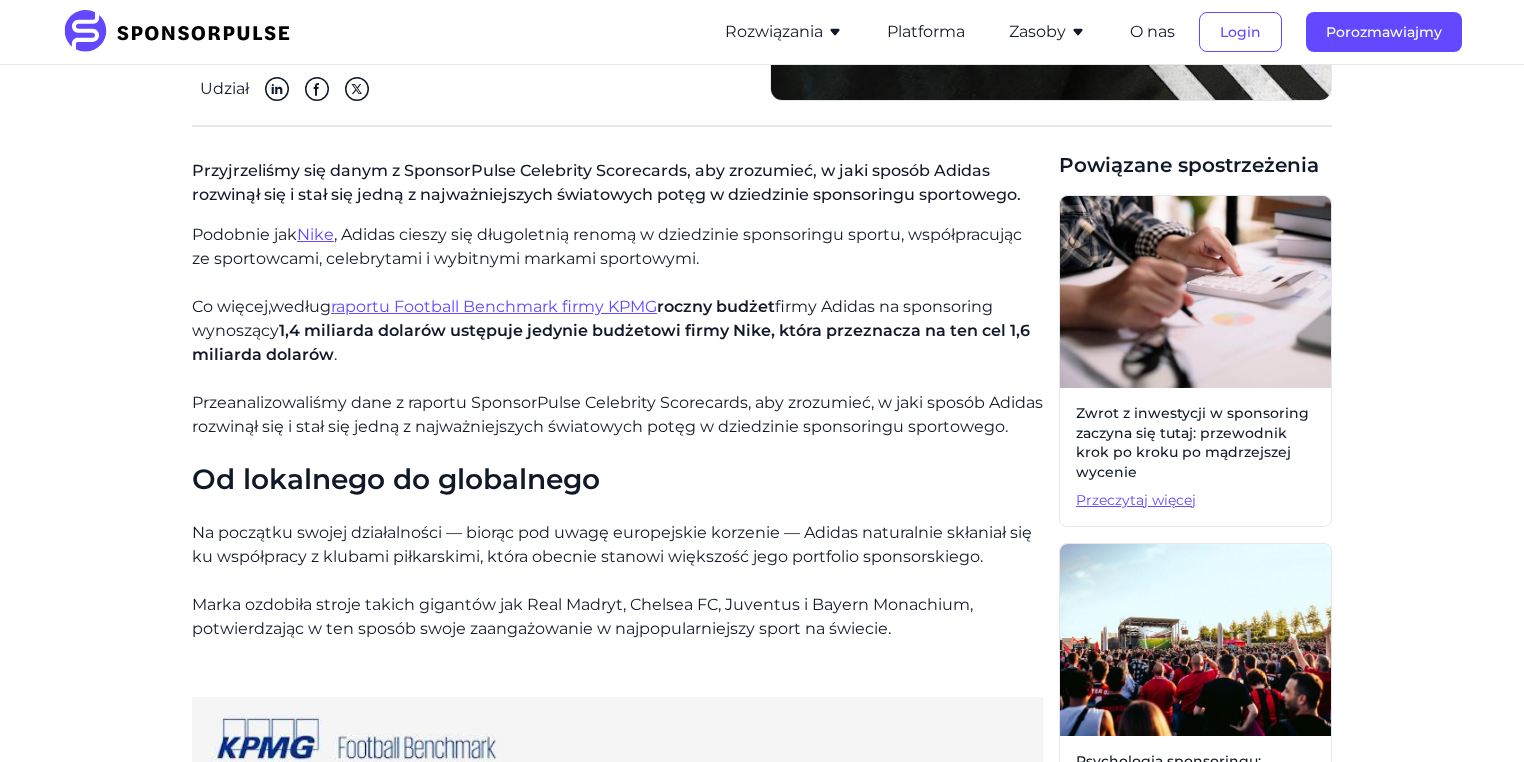 scroll, scrollTop: 480, scrollLeft: 0, axis: vertical 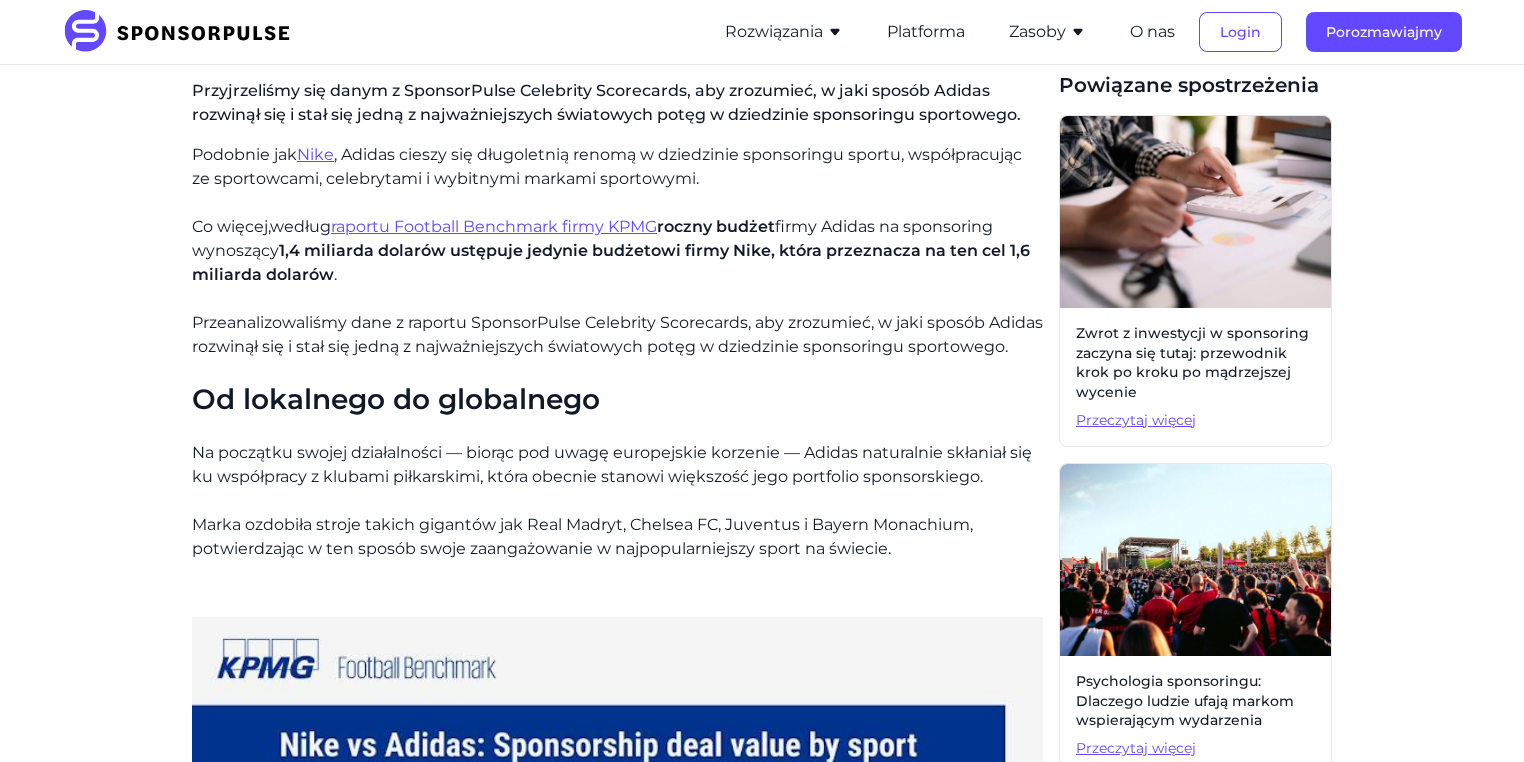 click on "raportu Football Benchmark firmy KPMG" at bounding box center [494, 226] 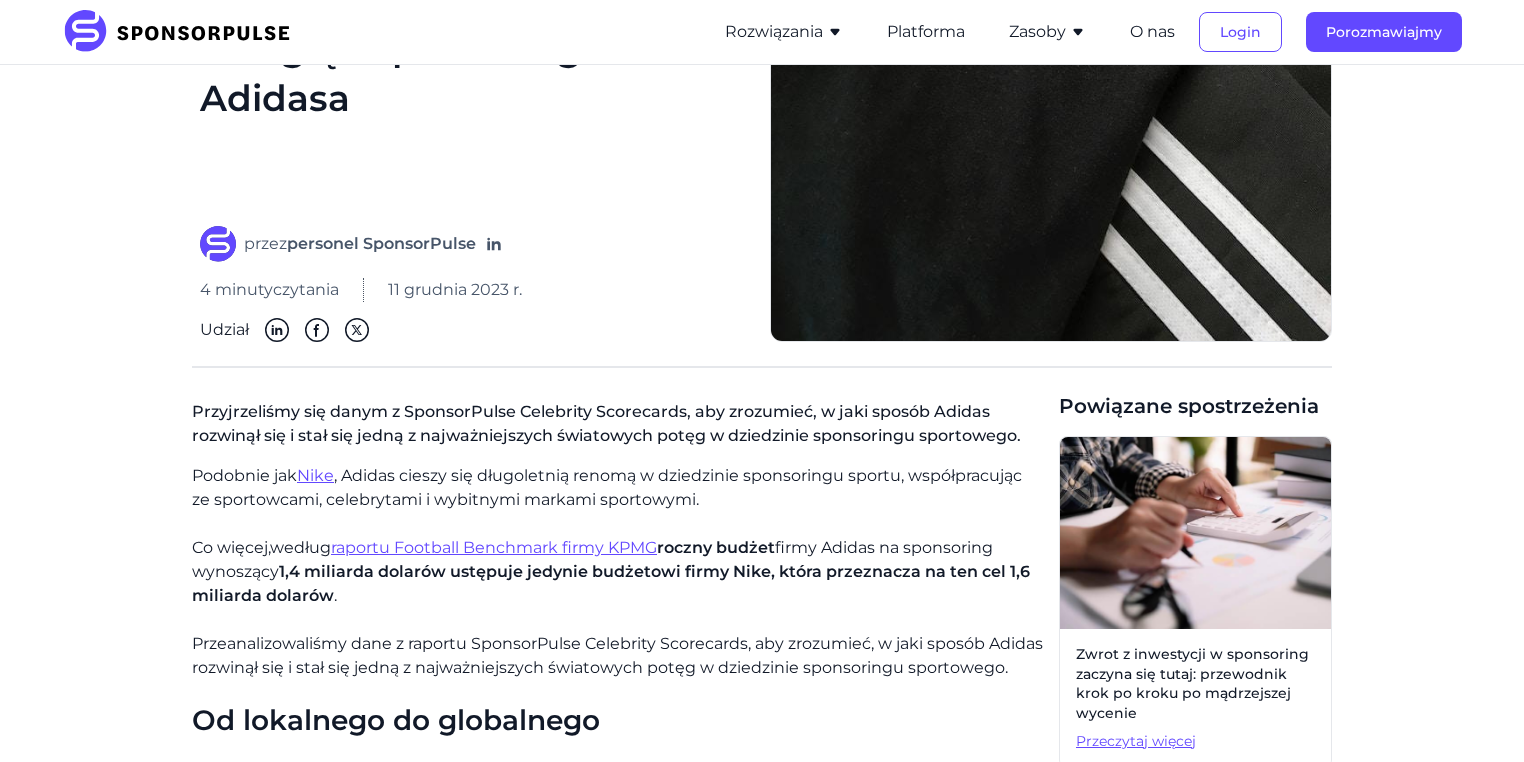 scroll, scrollTop: 160, scrollLeft: 0, axis: vertical 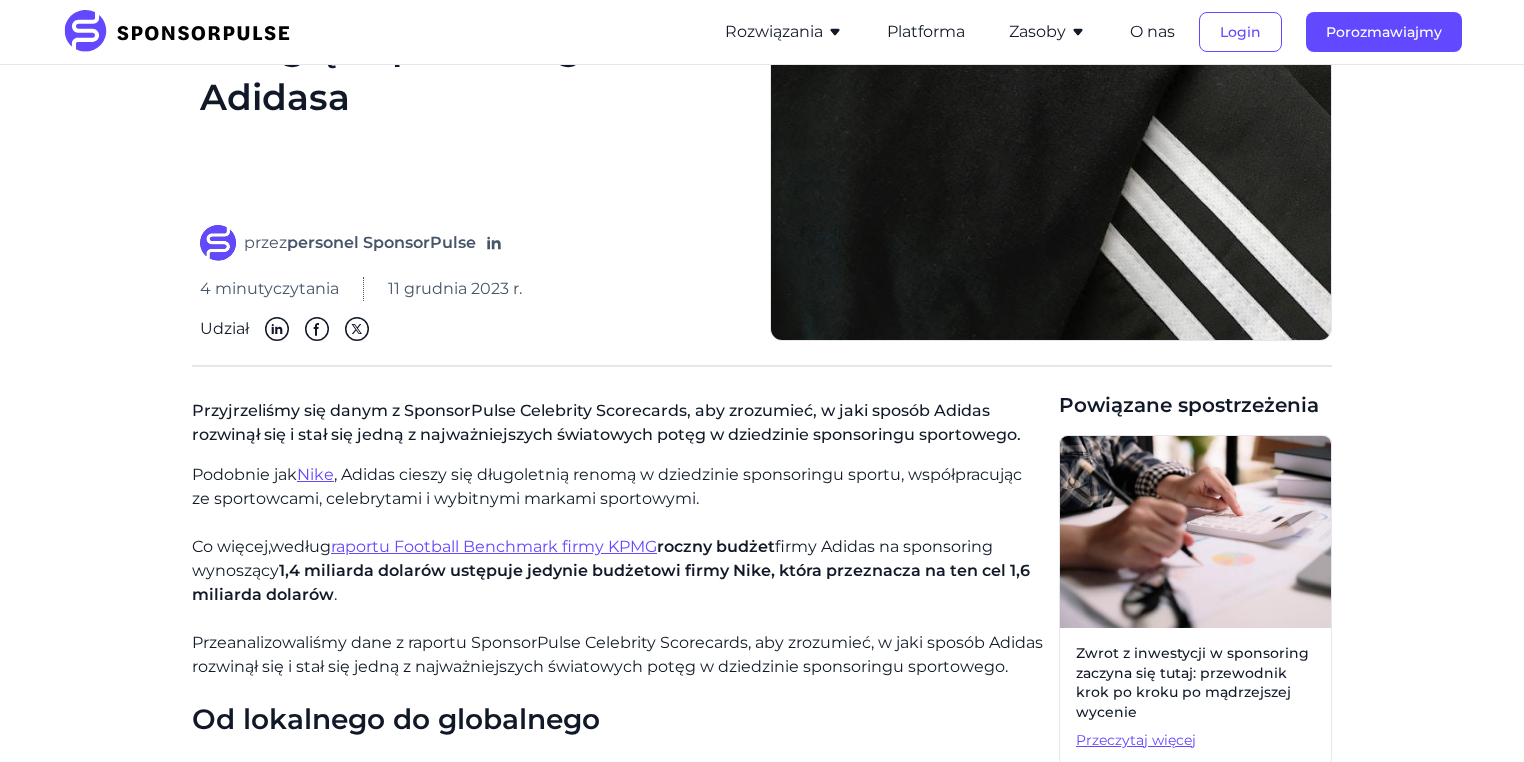 click on "raportu Football Benchmark firmy KPMG" at bounding box center [494, 546] 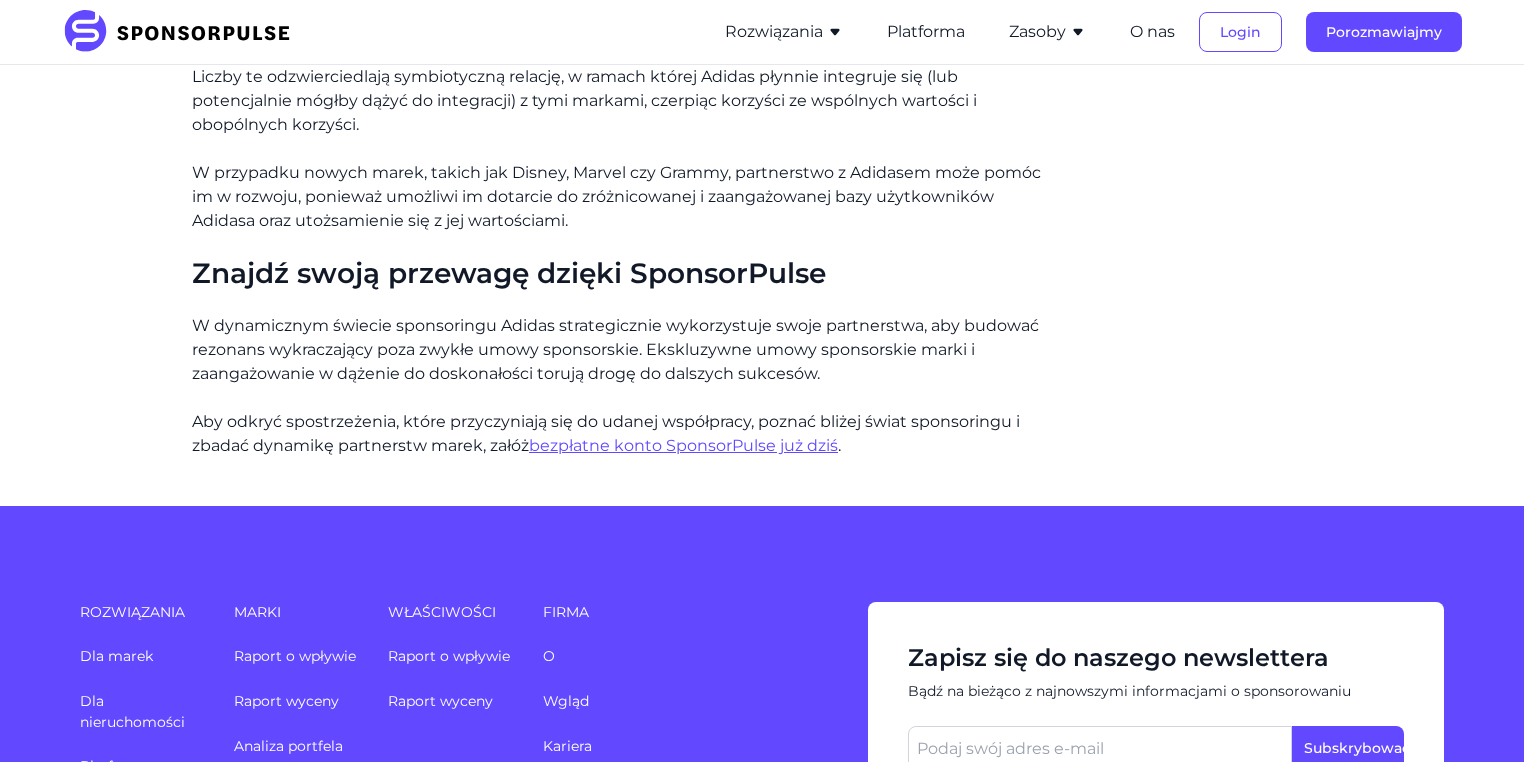 scroll, scrollTop: 6400, scrollLeft: 0, axis: vertical 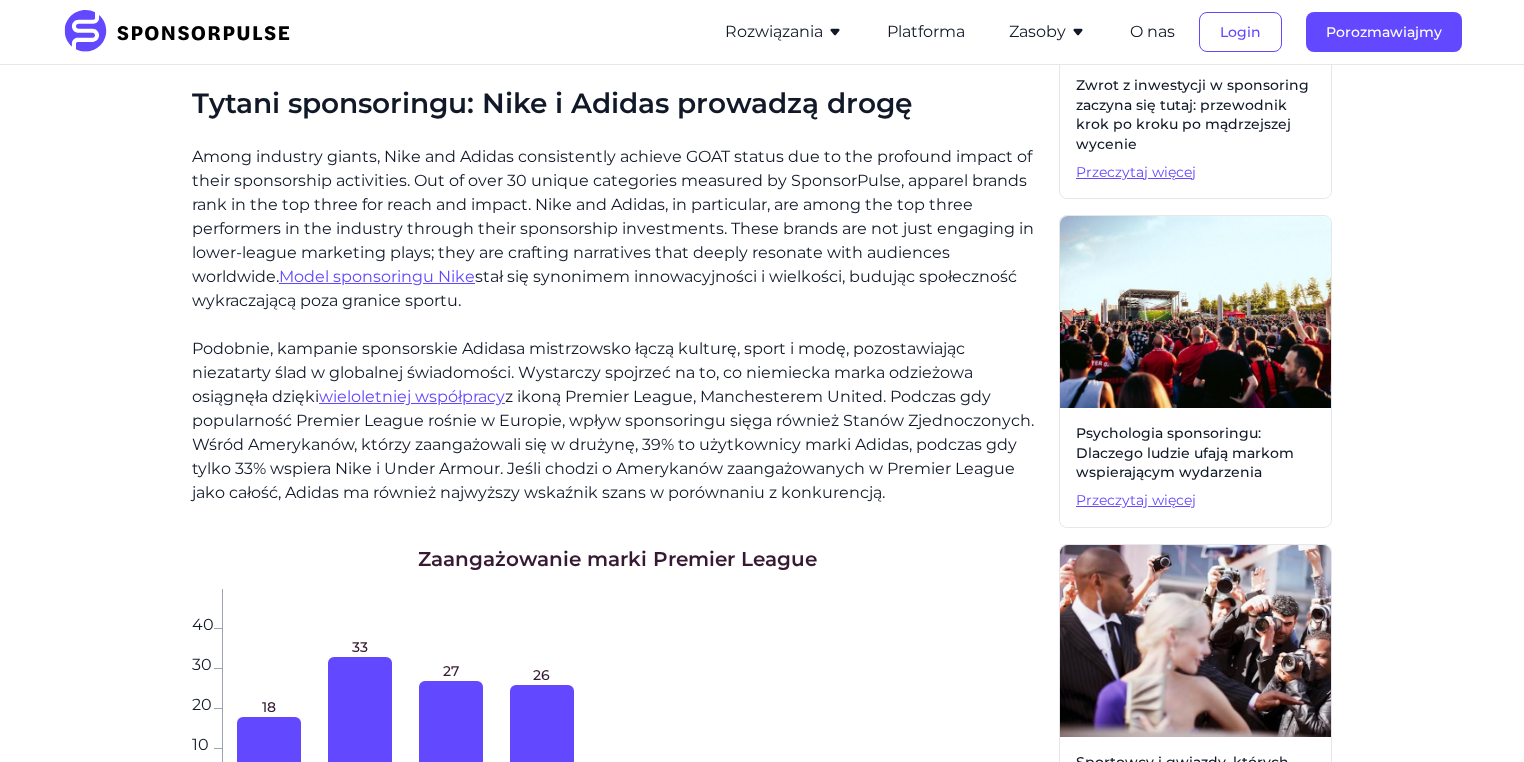 click on "Model sponsoringu Nike" at bounding box center [377, 276] 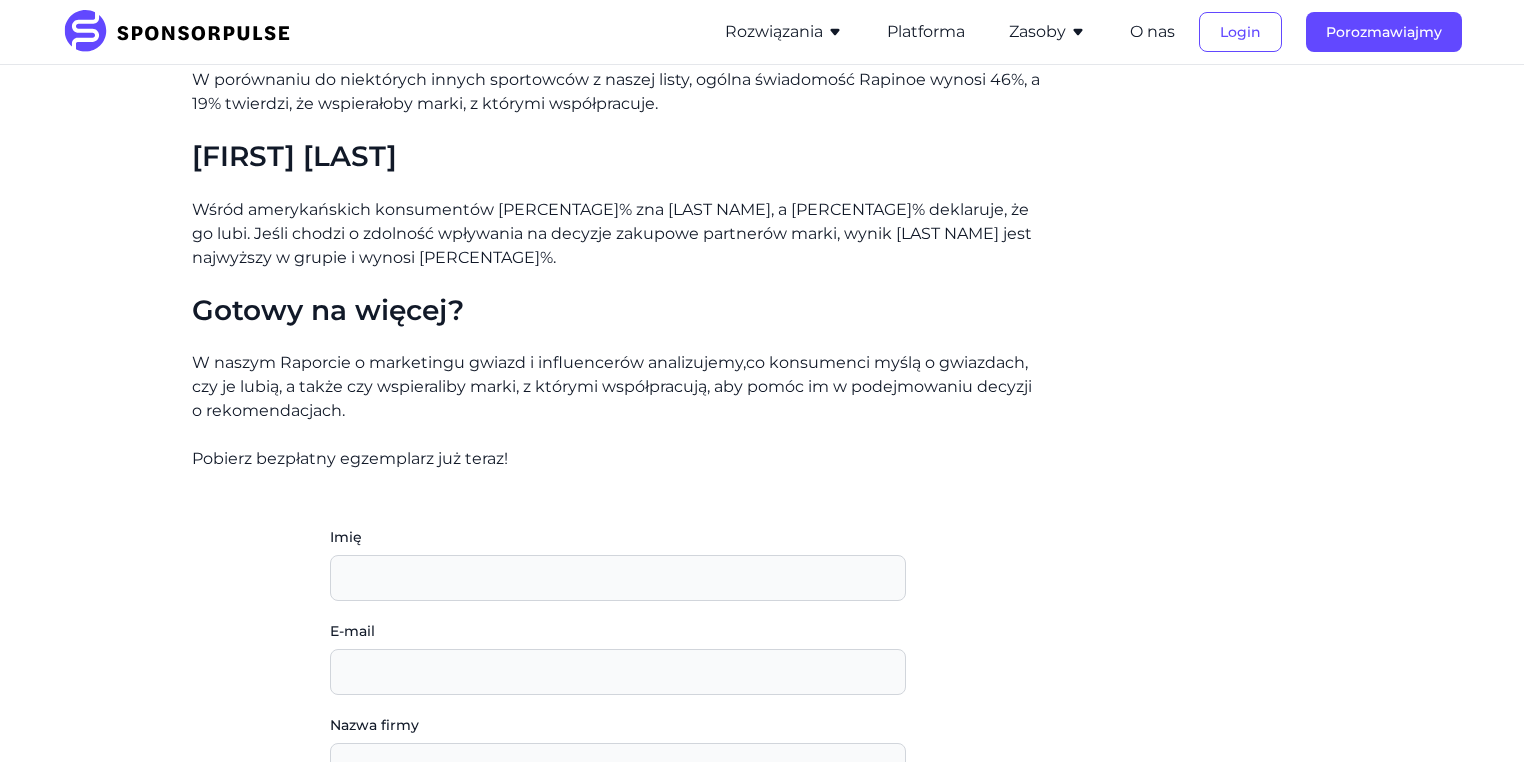 scroll, scrollTop: 2080, scrollLeft: 0, axis: vertical 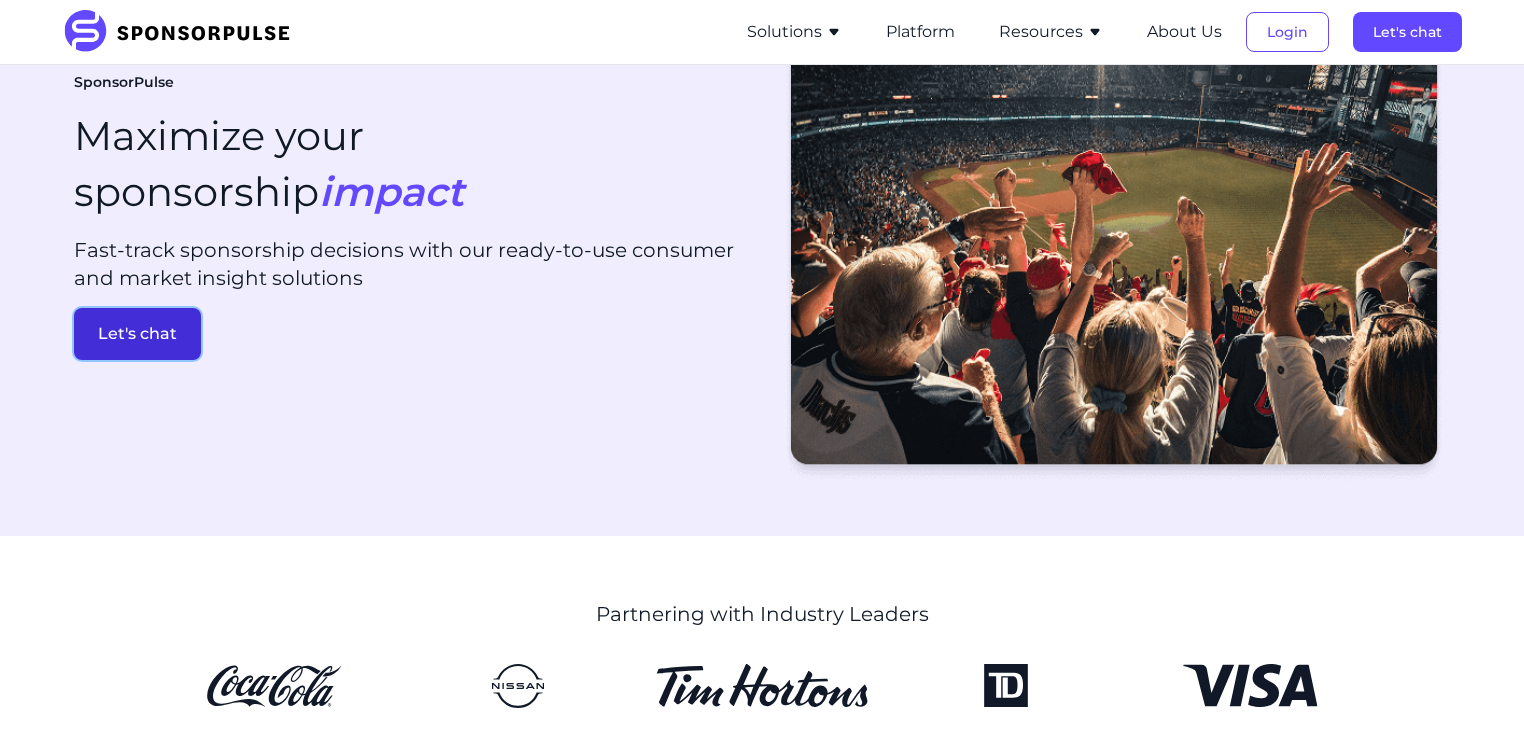 click on "Let's chat" at bounding box center [137, 334] 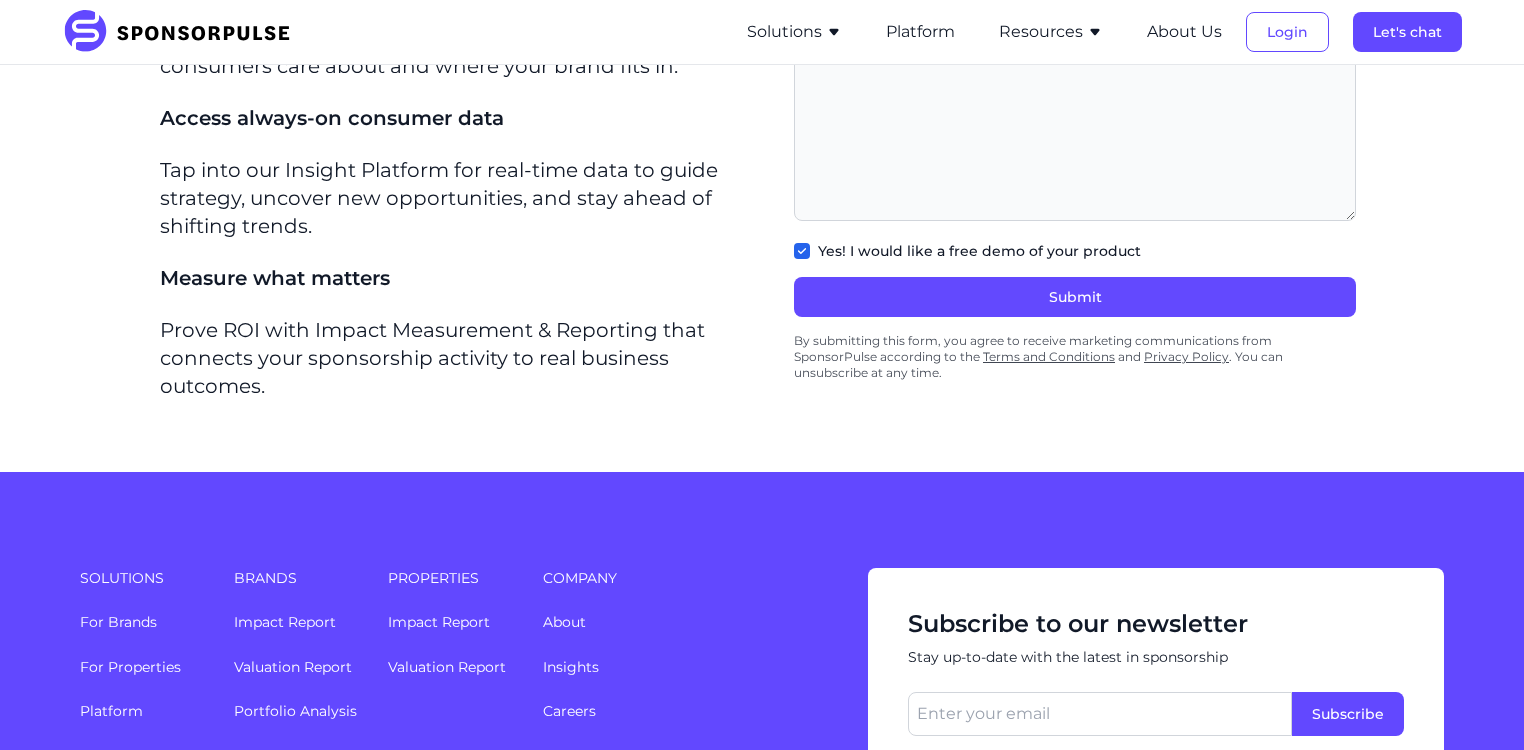scroll, scrollTop: 720, scrollLeft: 0, axis: vertical 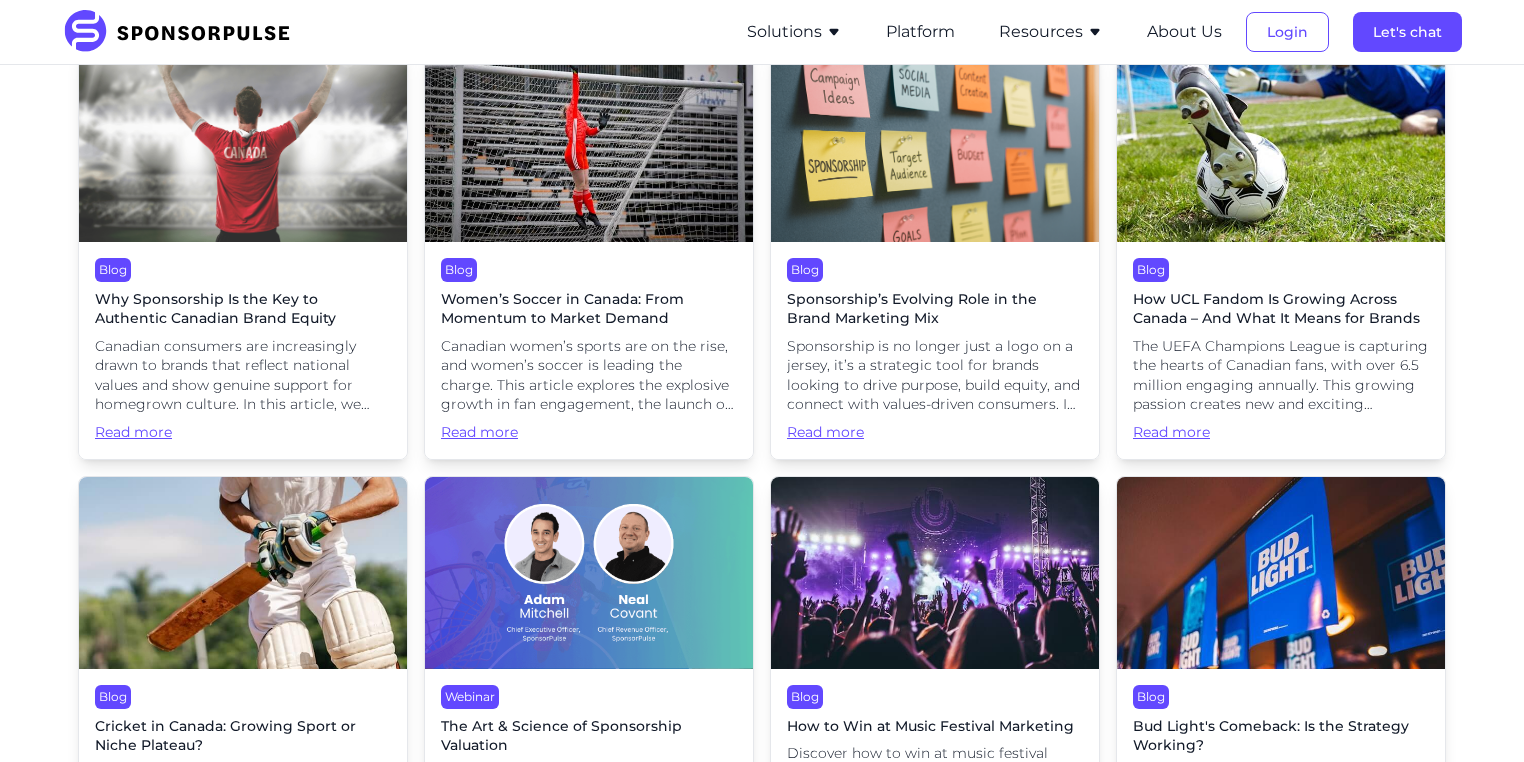 drag, startPoint x: 853, startPoint y: 341, endPoint x: 1052, endPoint y: 261, distance: 214.47844 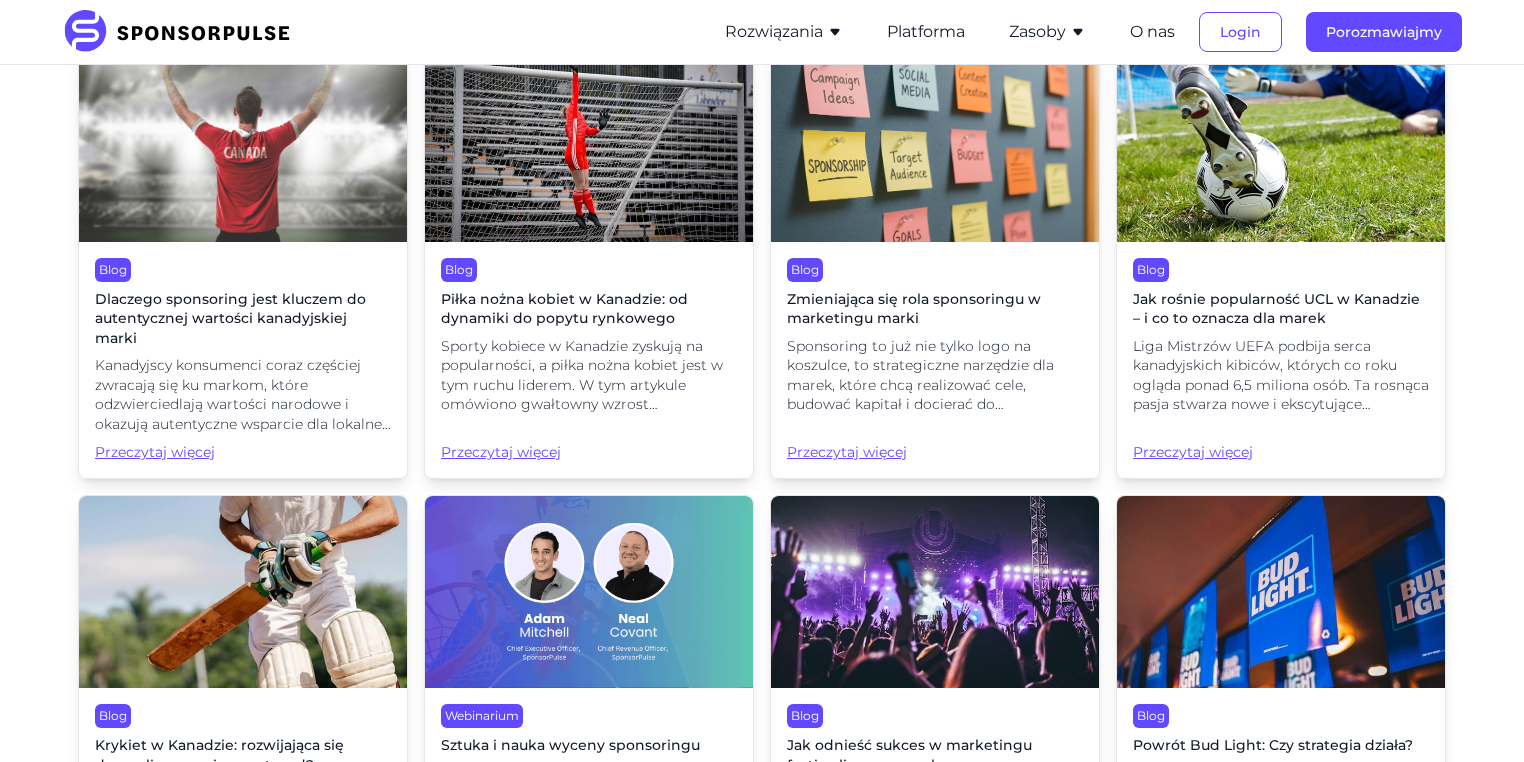 click on "Zmieniająca się rola sponsoringu w marketingu marki" at bounding box center (914, 309) 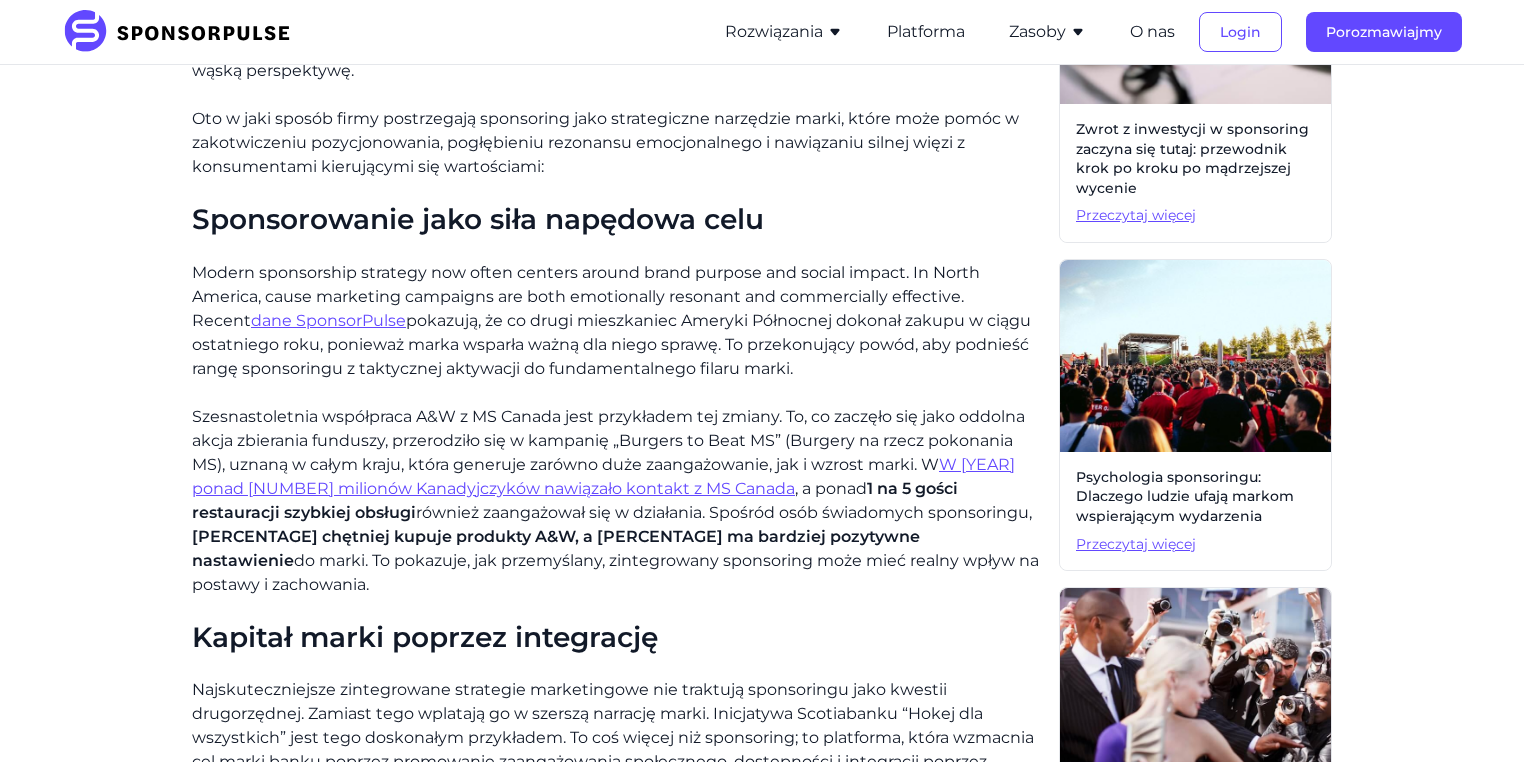 scroll, scrollTop: 800, scrollLeft: 0, axis: vertical 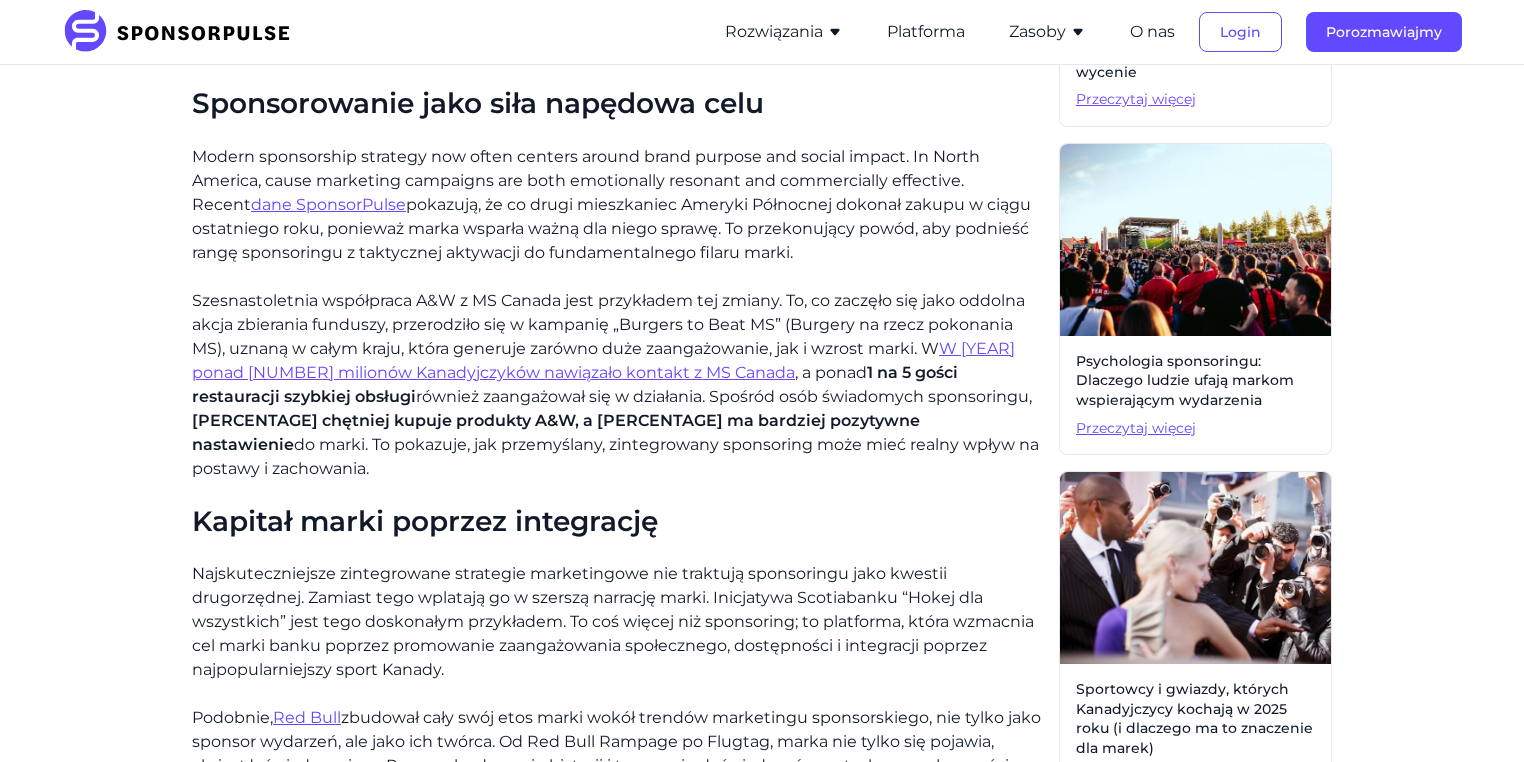 click on "W [YEAR] ponad [NUMBER] milionów Kanadyjczyków nawiązało kontakt z MS Canada" at bounding box center [603, 360] 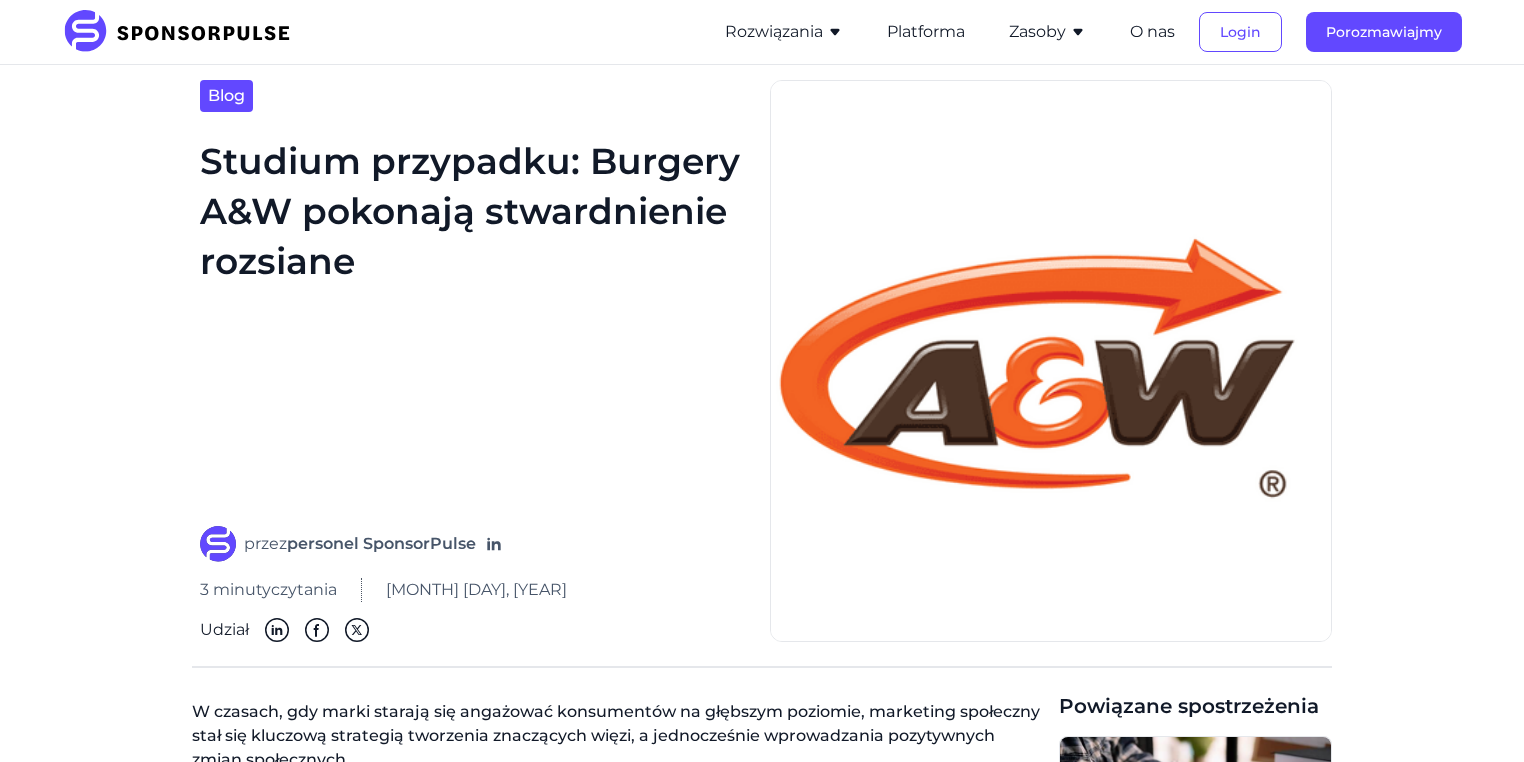 scroll, scrollTop: 0, scrollLeft: 0, axis: both 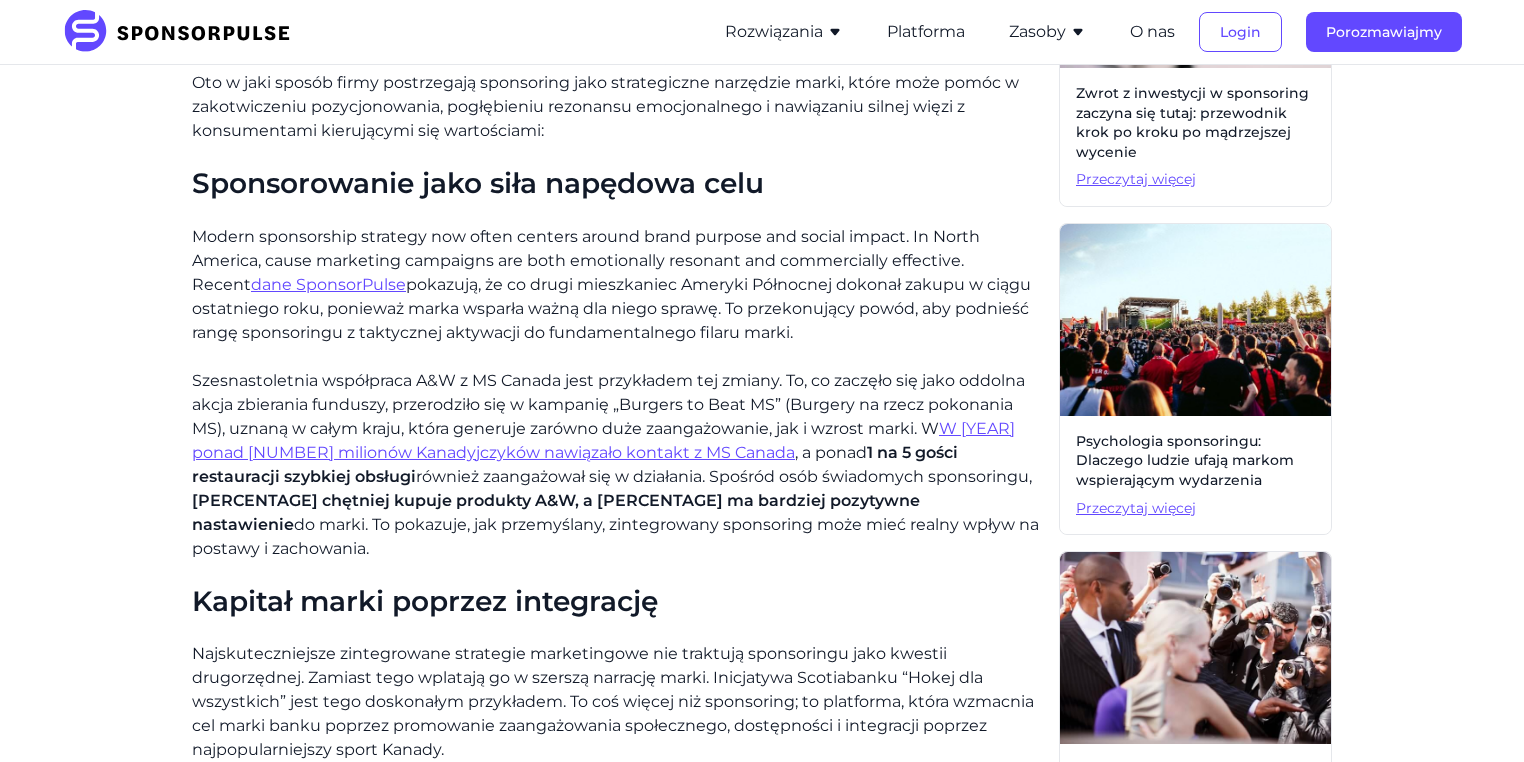 click on "2024 roku ponad 6,7 miliona Kanadyjczyków nawiązało kontakt z MS Canada" at bounding box center [603, 440] 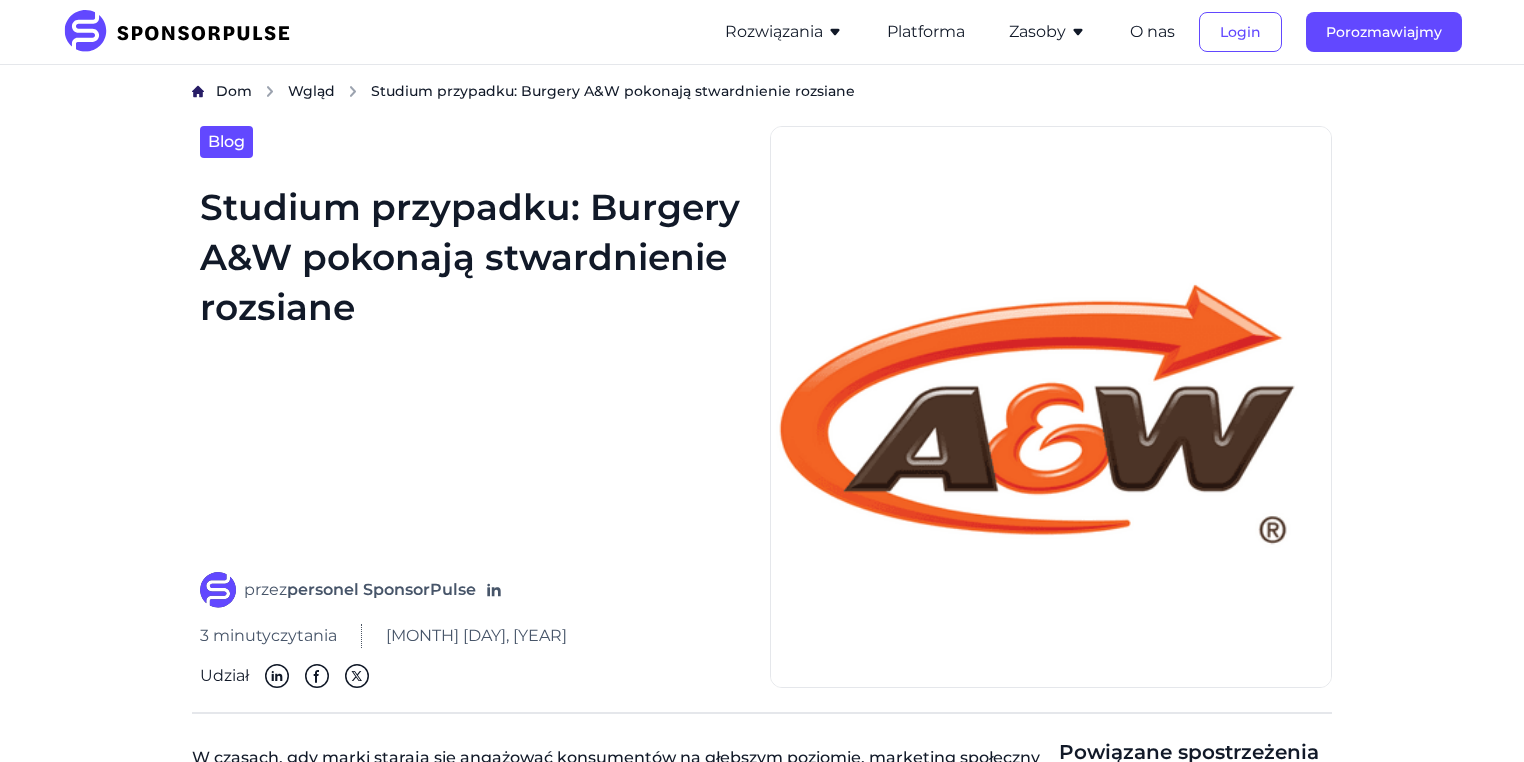 scroll, scrollTop: 0, scrollLeft: 0, axis: both 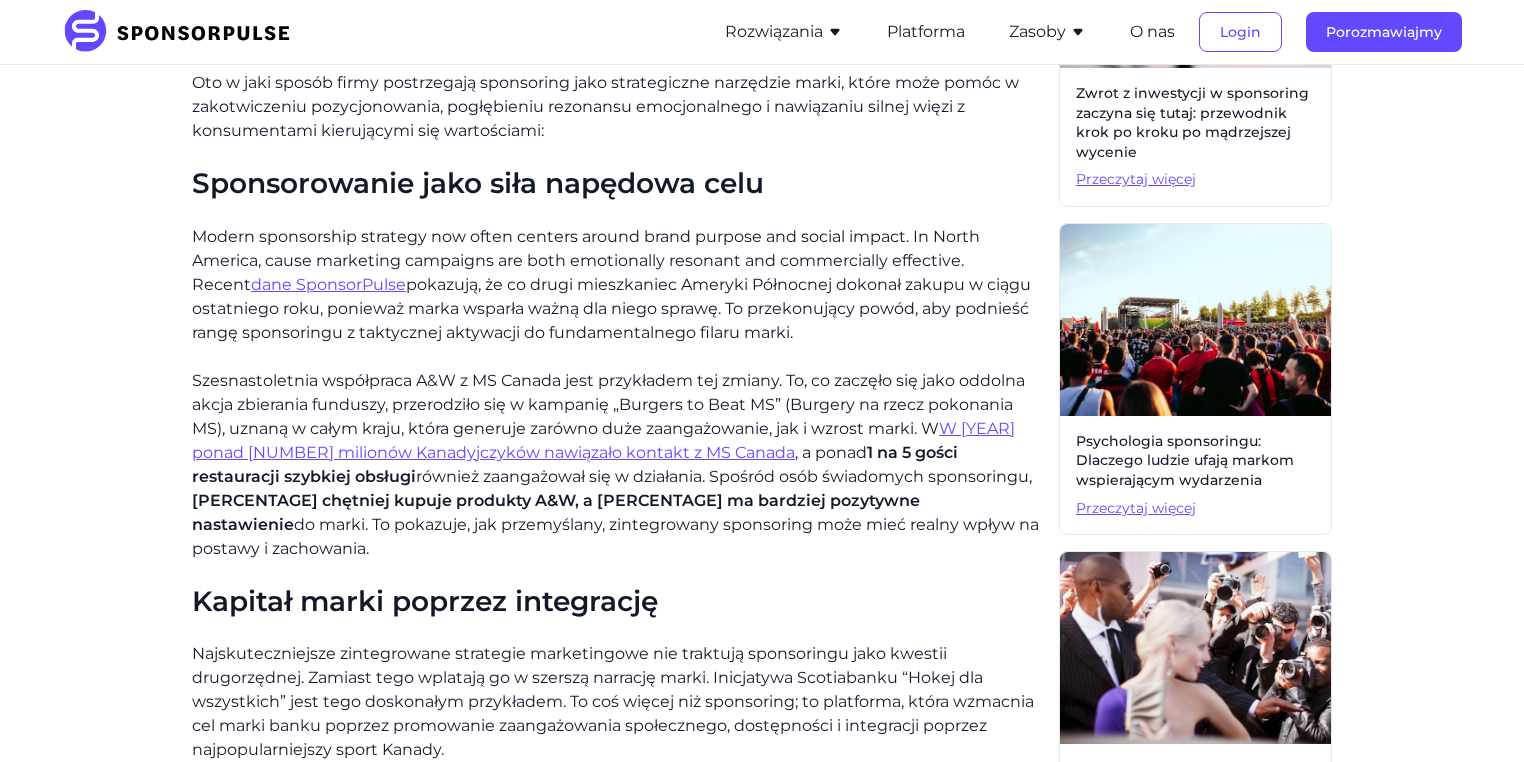 click on "dane SponsorPulse" at bounding box center (328, 284) 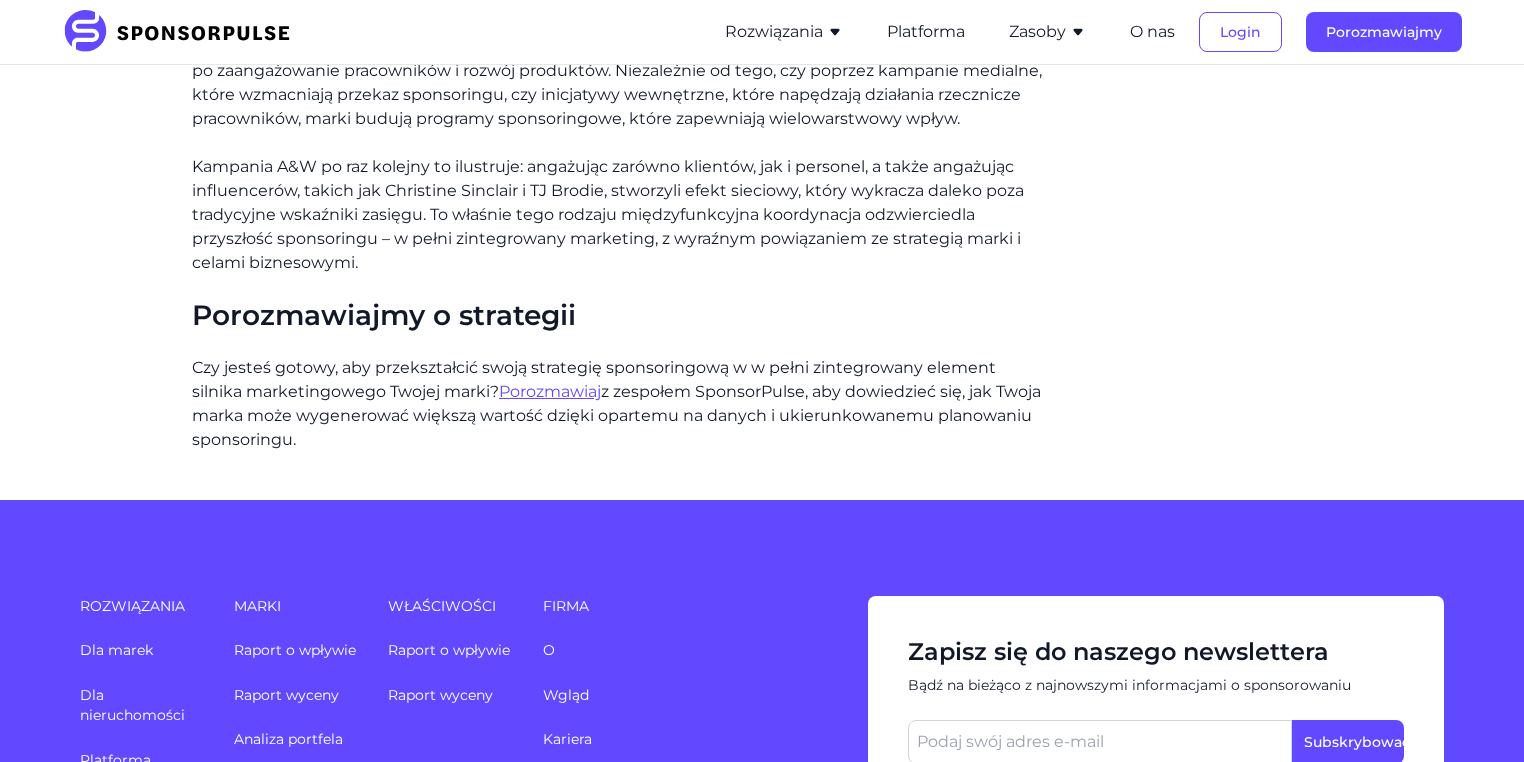 scroll, scrollTop: 1680, scrollLeft: 0, axis: vertical 